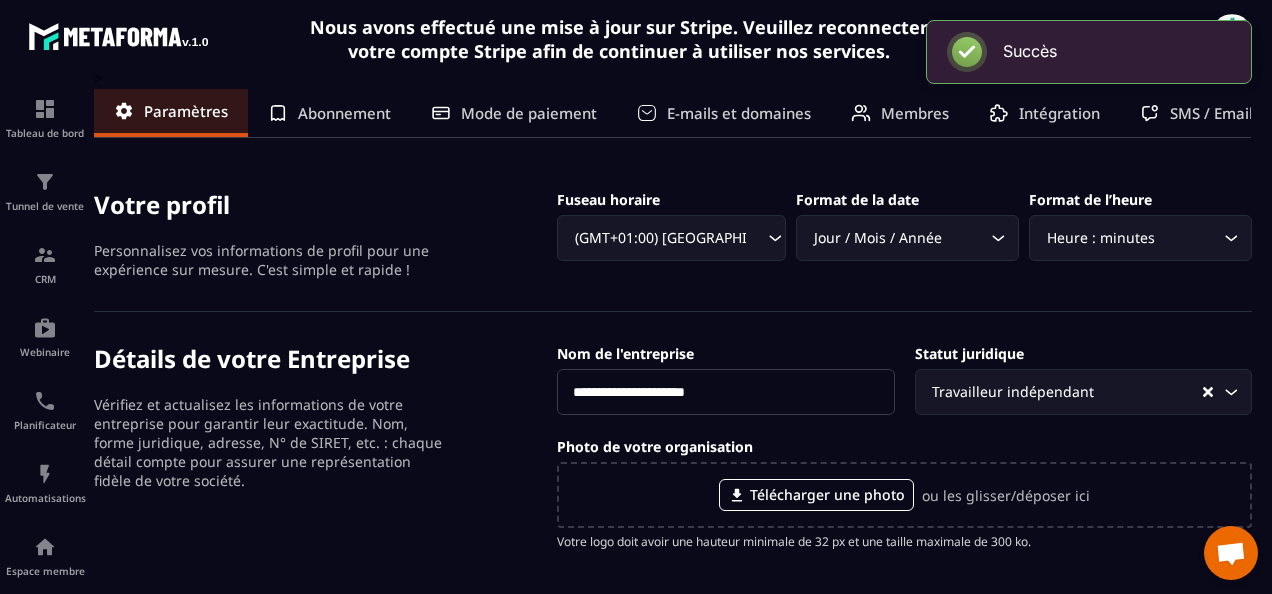 scroll, scrollTop: 0, scrollLeft: 0, axis: both 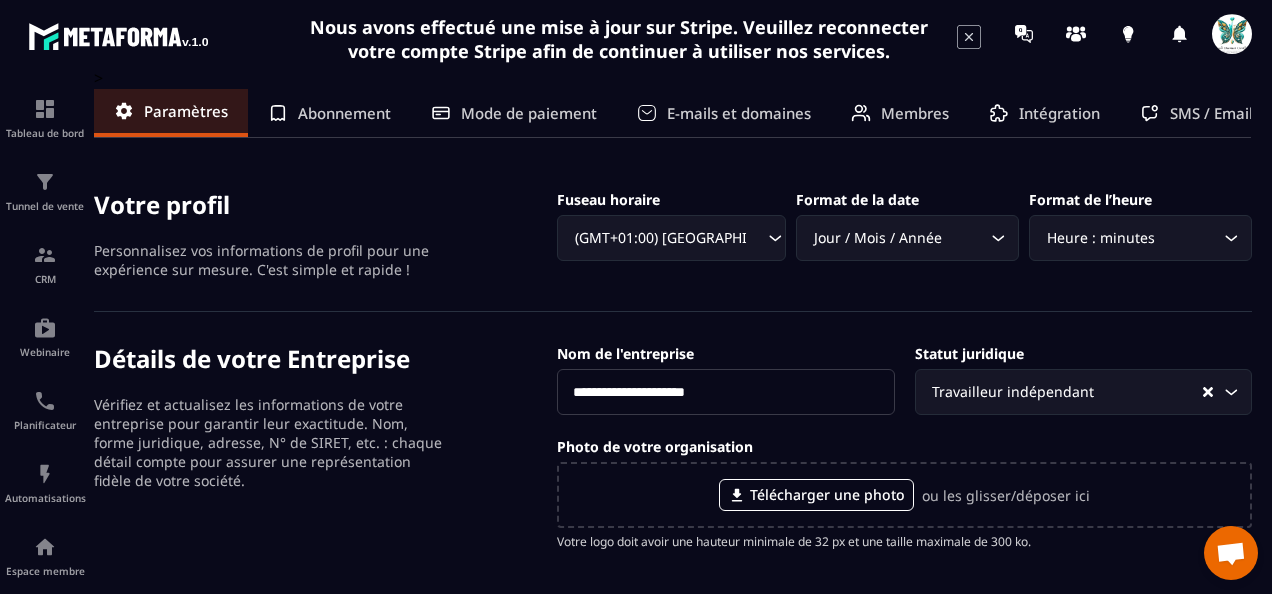 click on "Abonnement" at bounding box center (344, 113) 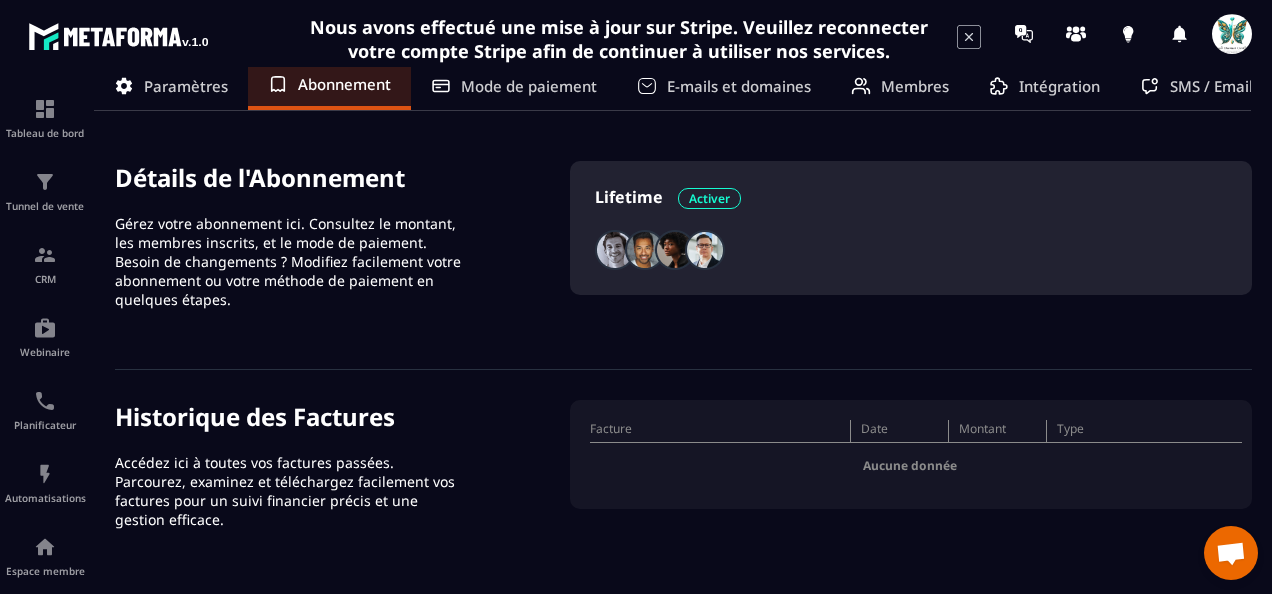 scroll, scrollTop: 0, scrollLeft: 0, axis: both 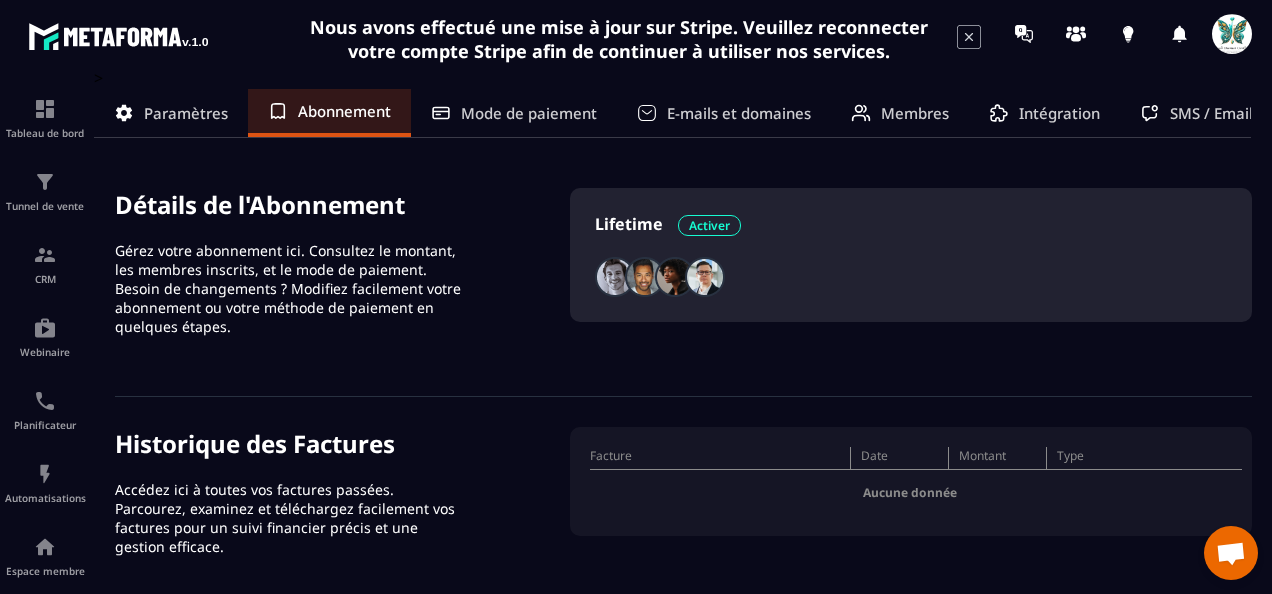 click on "Mode de paiement" at bounding box center [529, 113] 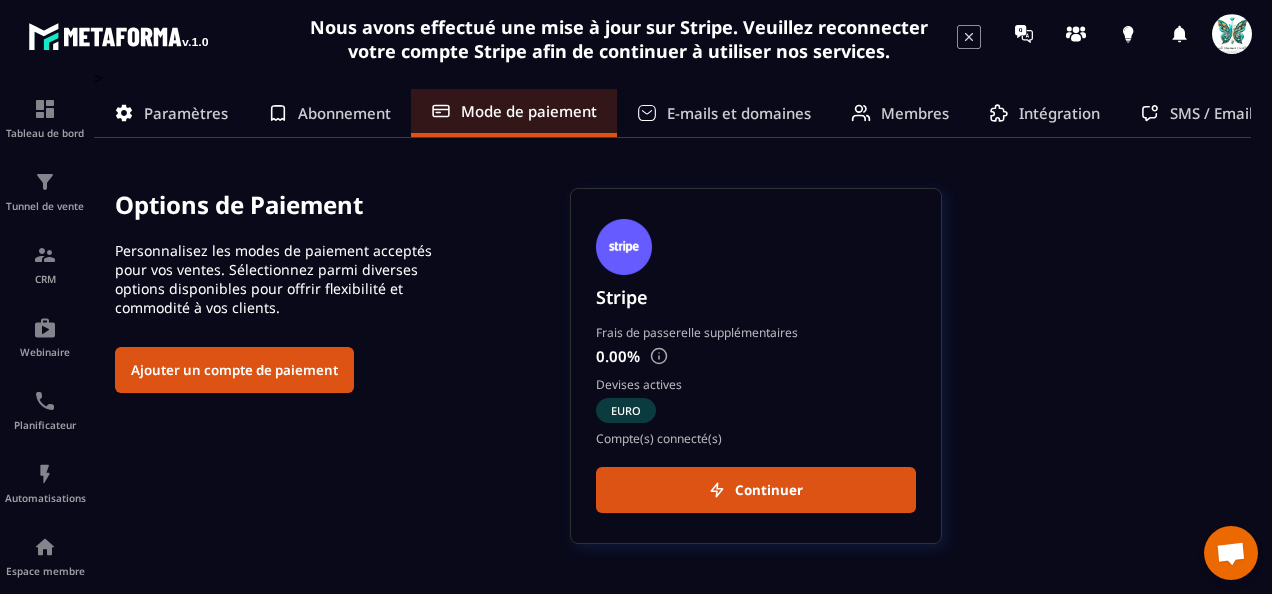 click on "Intégration" at bounding box center (1059, 113) 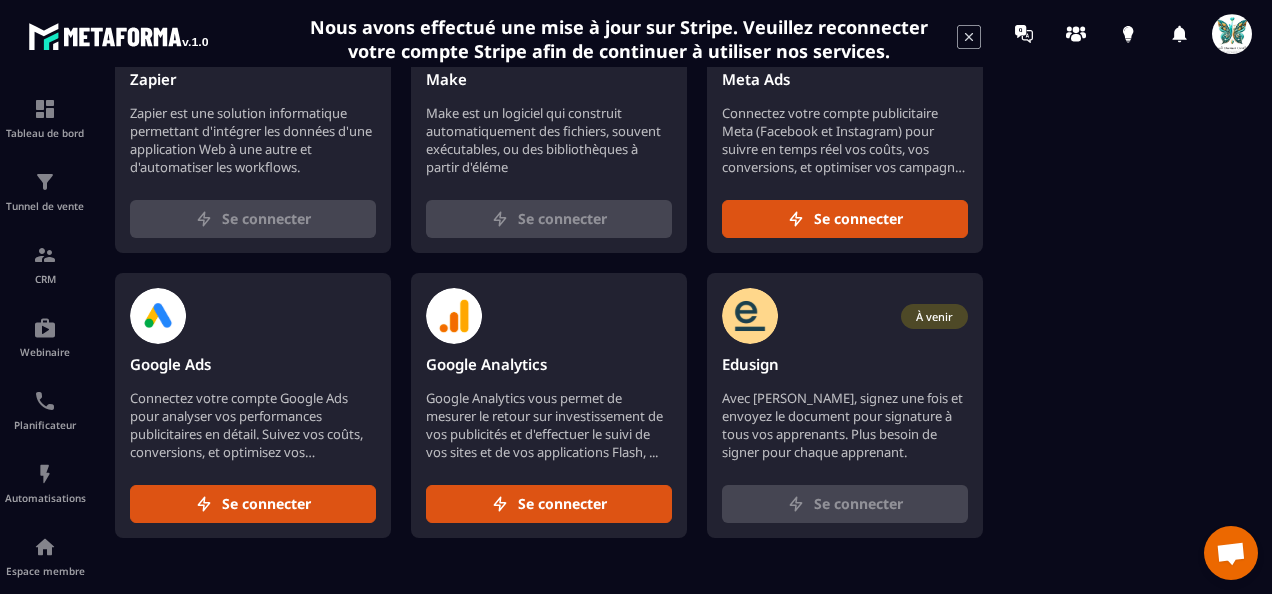 scroll, scrollTop: 0, scrollLeft: 0, axis: both 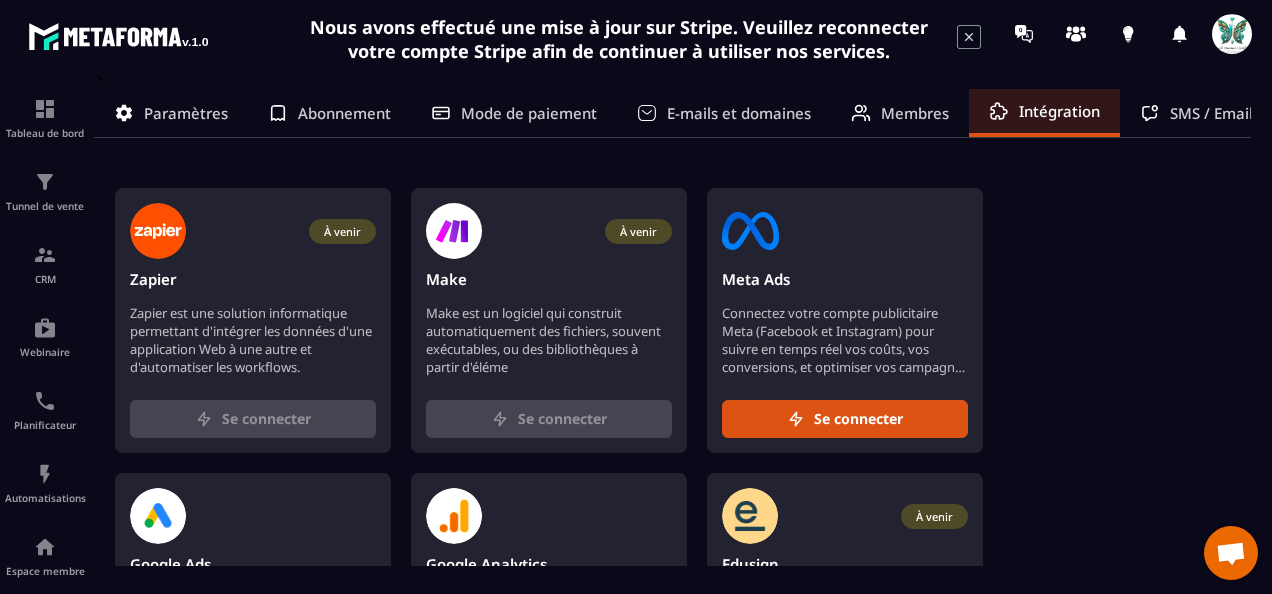 click on "Membres" at bounding box center [915, 113] 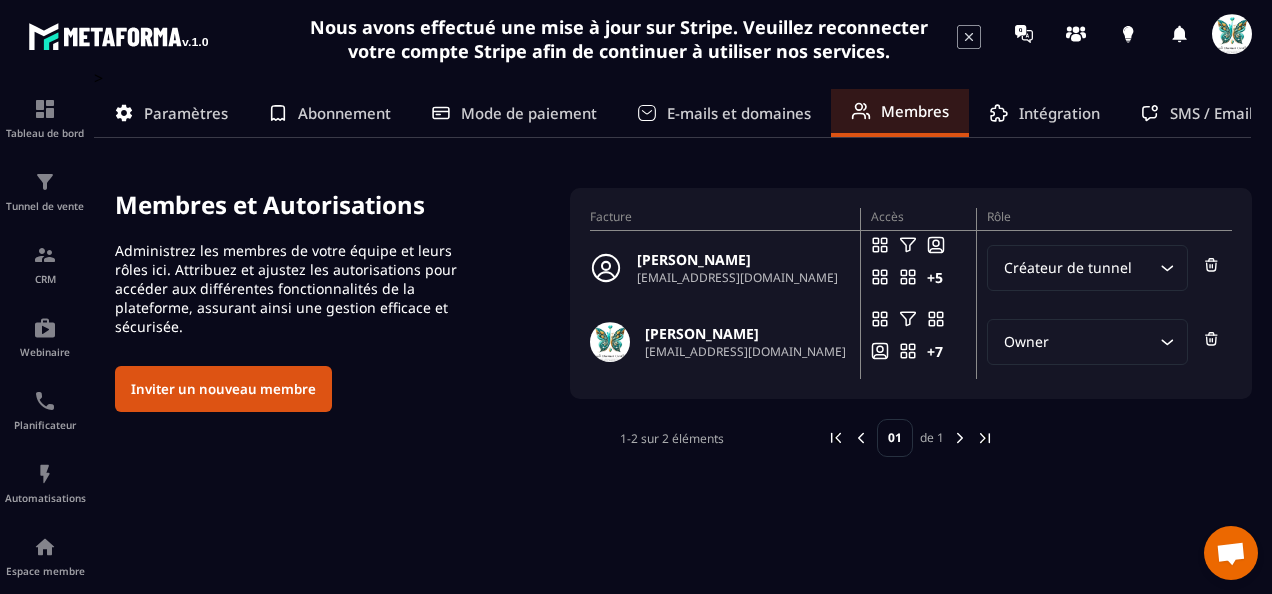 click on "[EMAIL_ADDRESS][DOMAIN_NAME]" at bounding box center (737, 277) 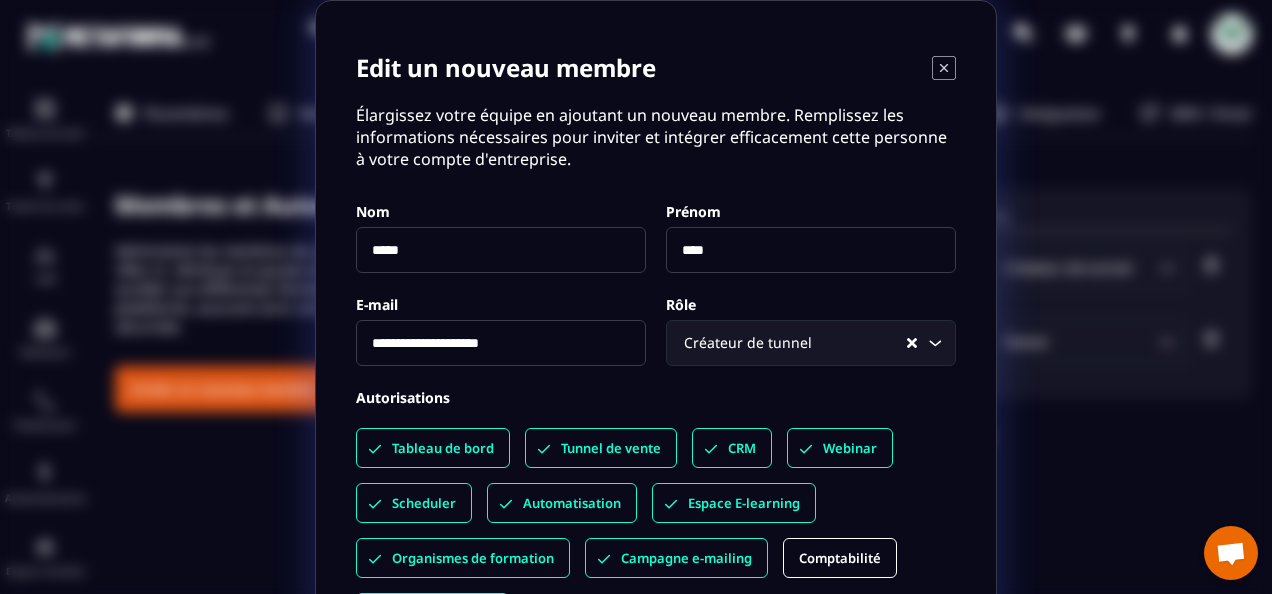 click on "**********" at bounding box center [501, 343] 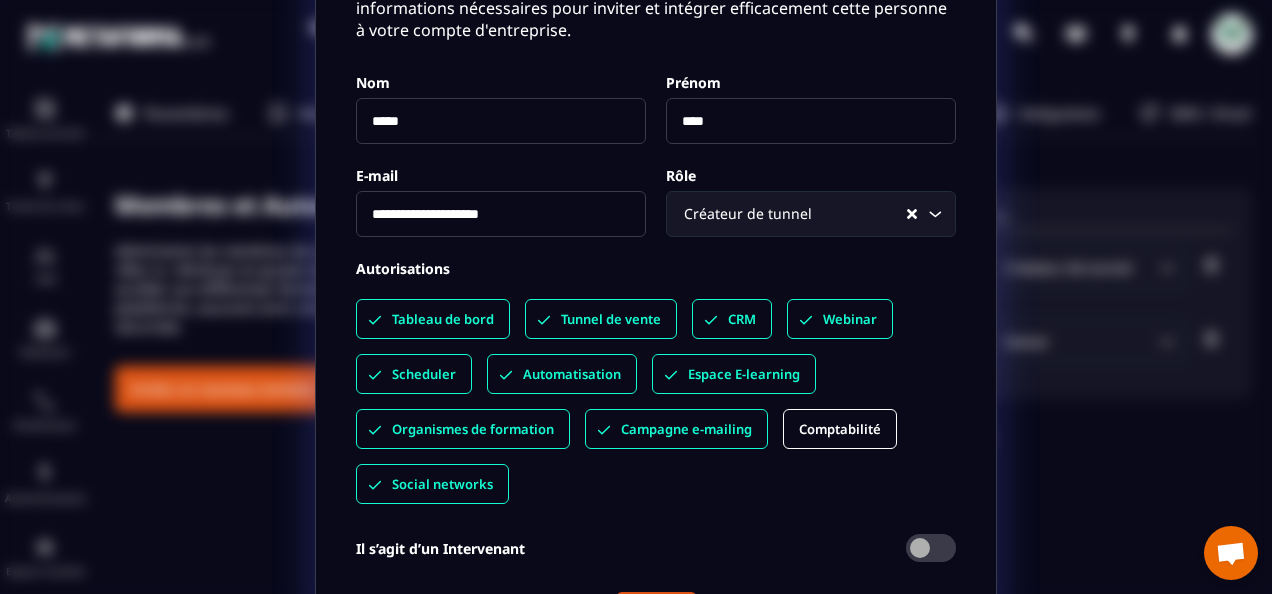 scroll, scrollTop: 220, scrollLeft: 0, axis: vertical 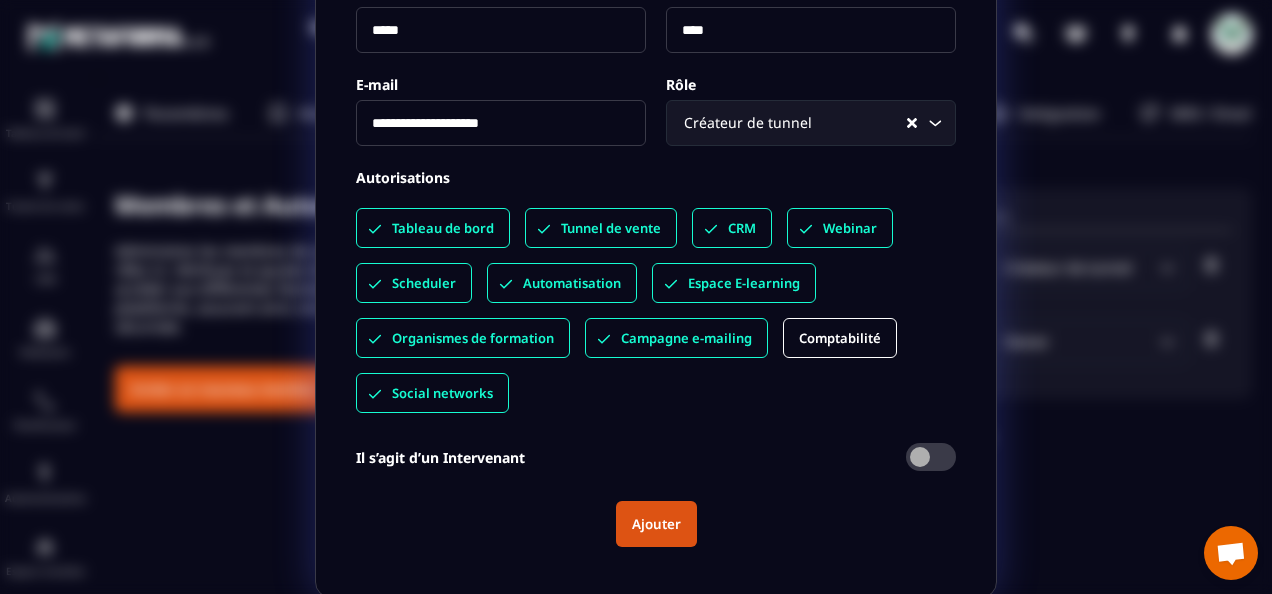 type on "**********" 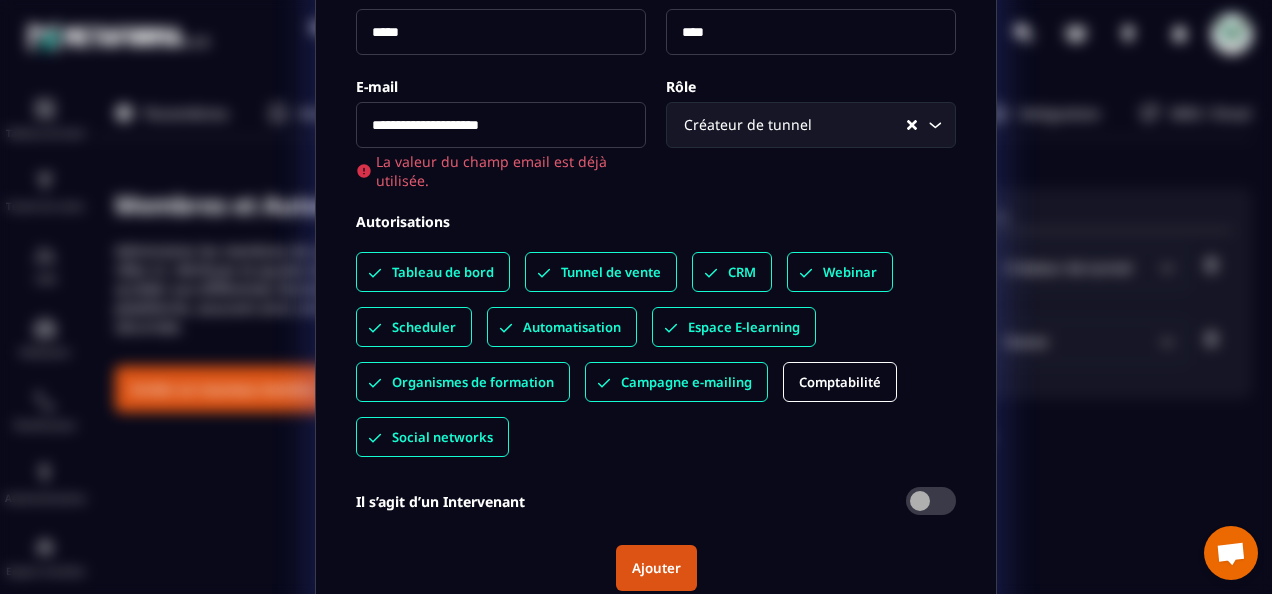 scroll, scrollTop: 220, scrollLeft: 0, axis: vertical 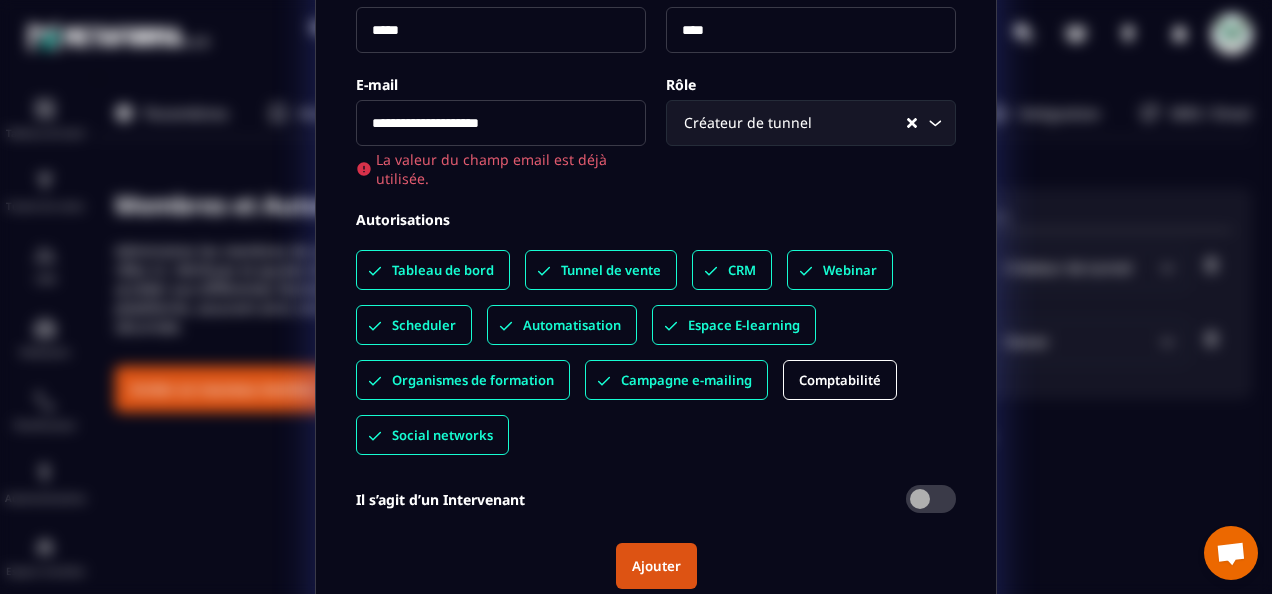 drag, startPoint x: 534, startPoint y: 116, endPoint x: 349, endPoint y: 120, distance: 185.04324 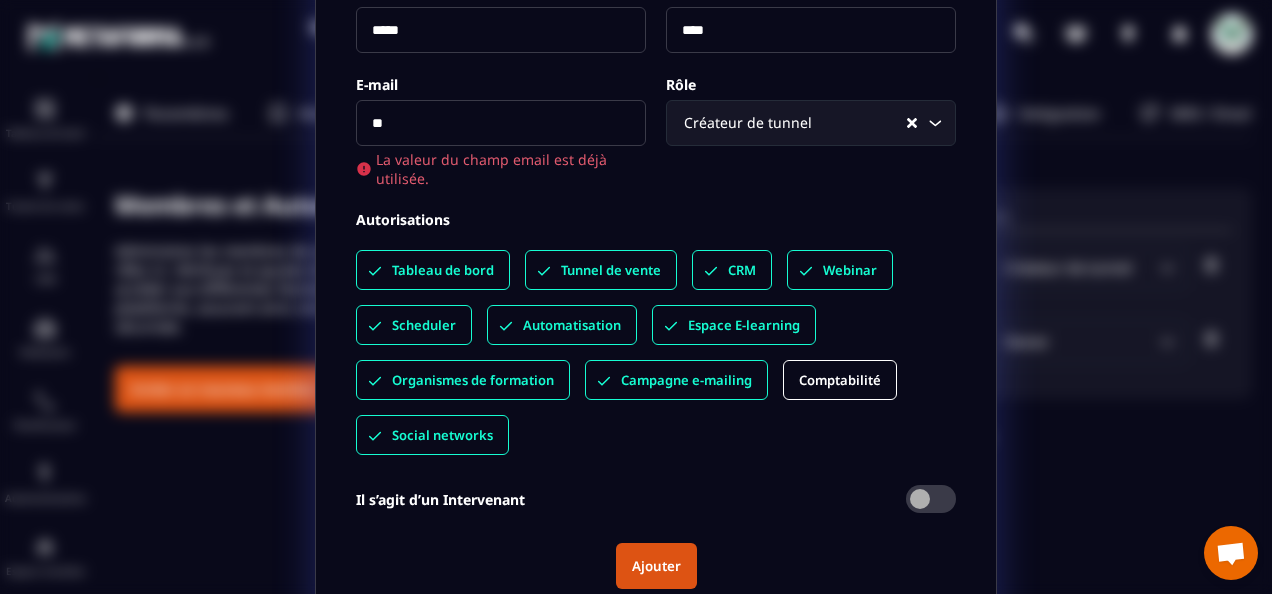 type on "*" 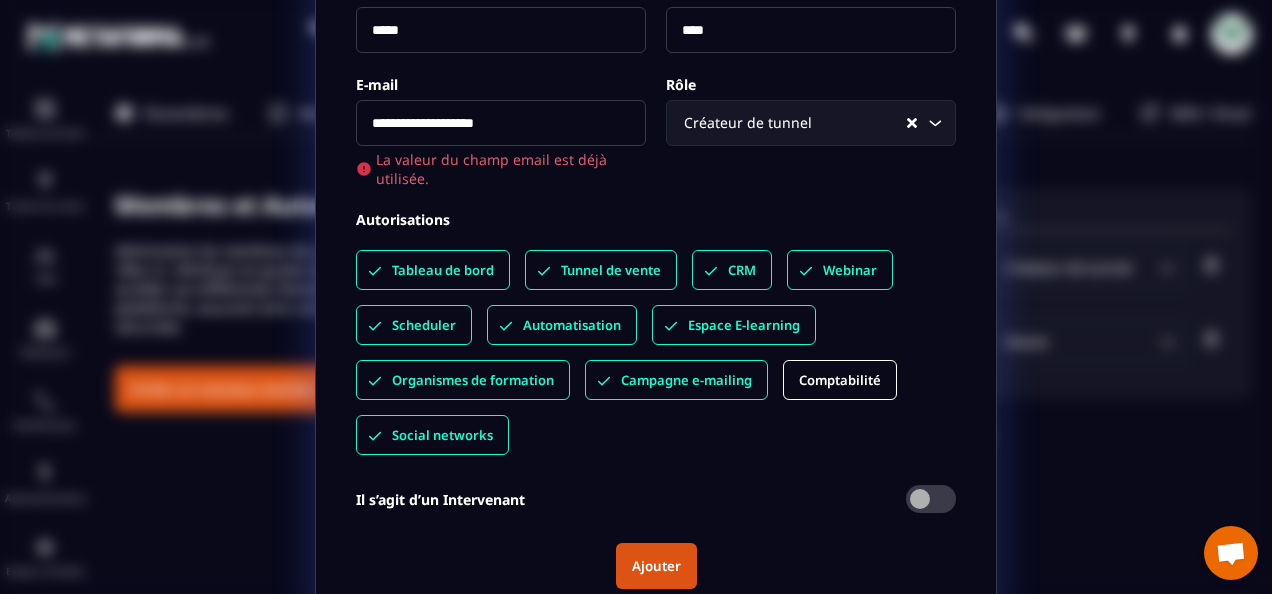 type on "**********" 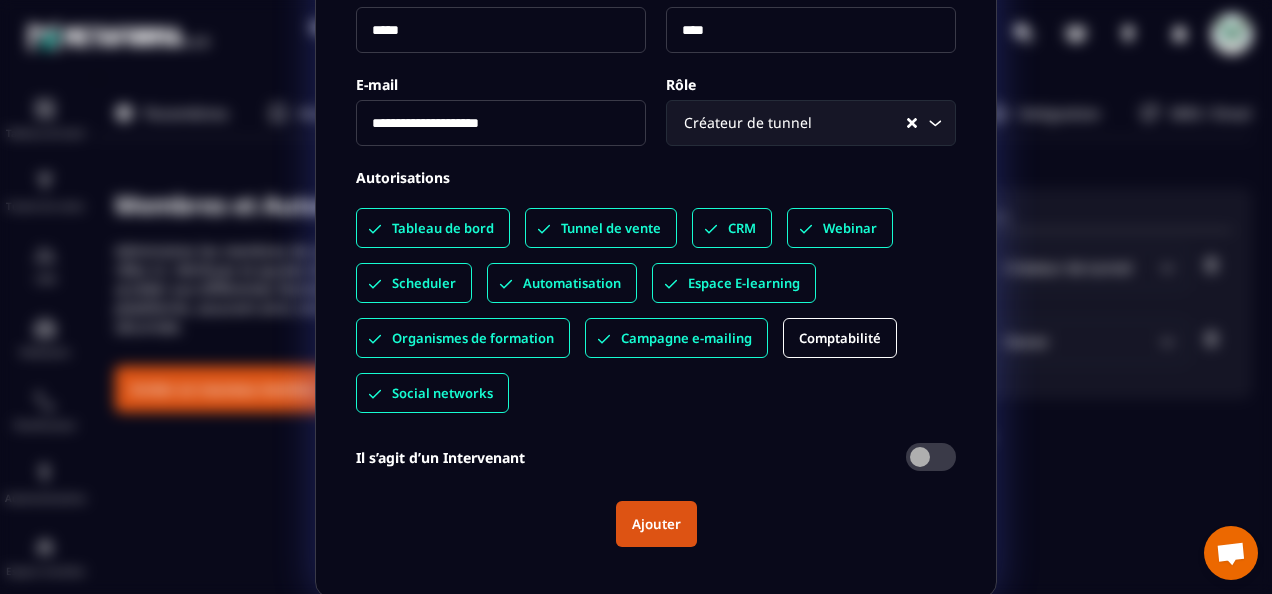 click on "Ajouter" at bounding box center (656, 524) 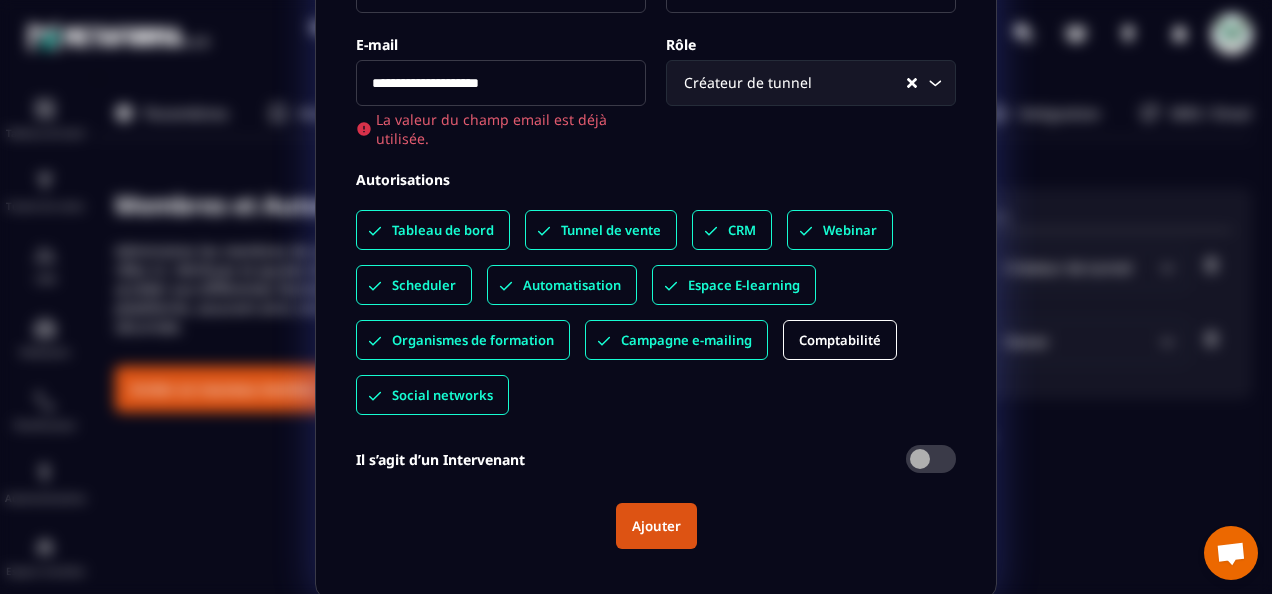 click on "Ajouter" at bounding box center (656, 526) 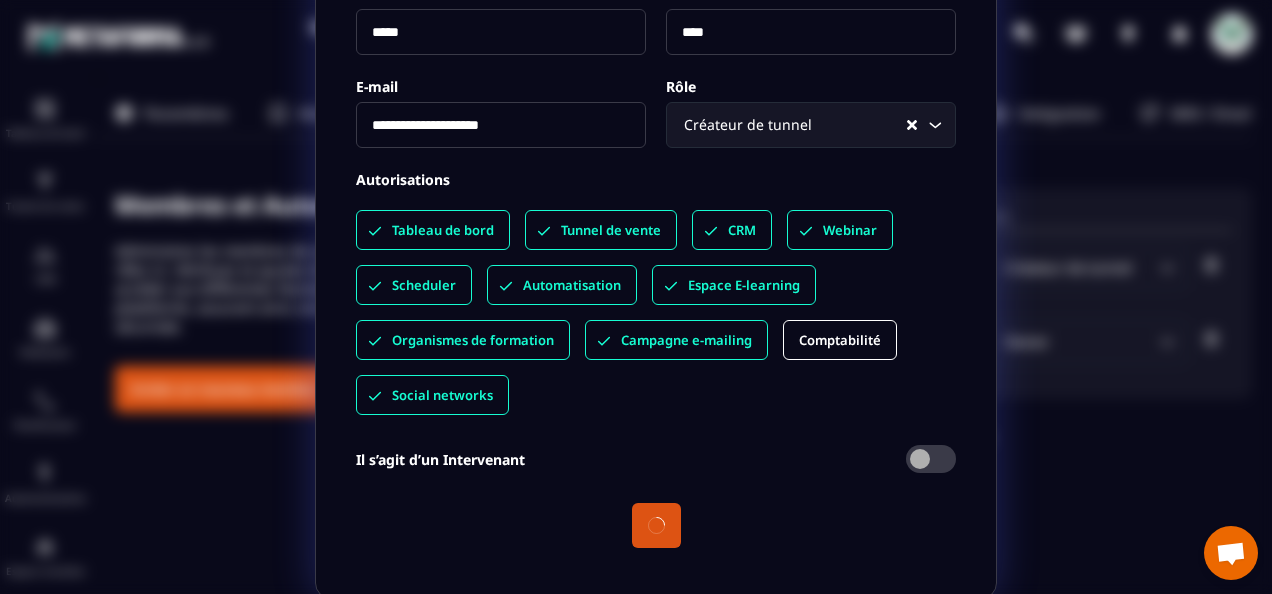 click at bounding box center (656, 525) 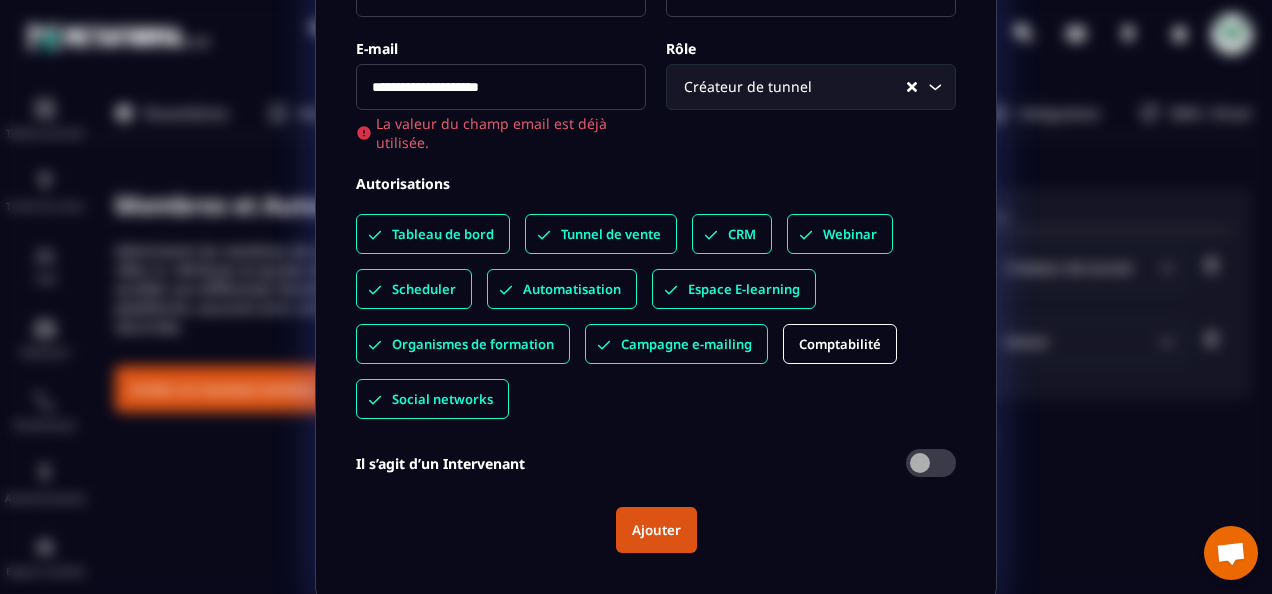 scroll, scrollTop: 260, scrollLeft: 0, axis: vertical 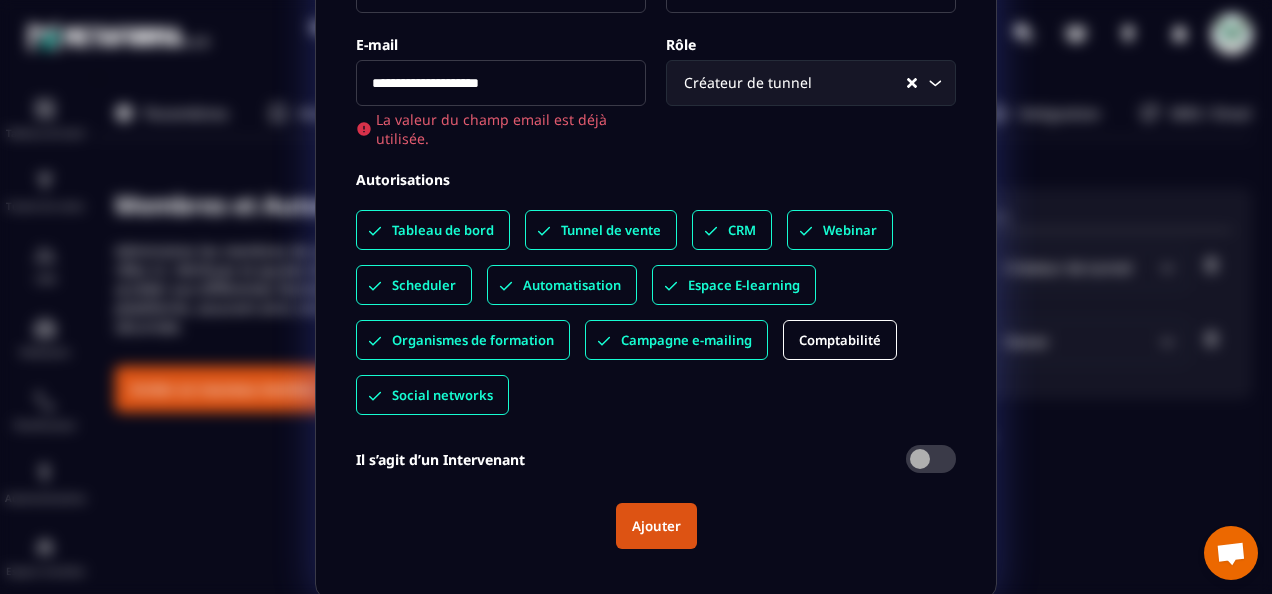 click on "Ajouter" at bounding box center (656, 526) 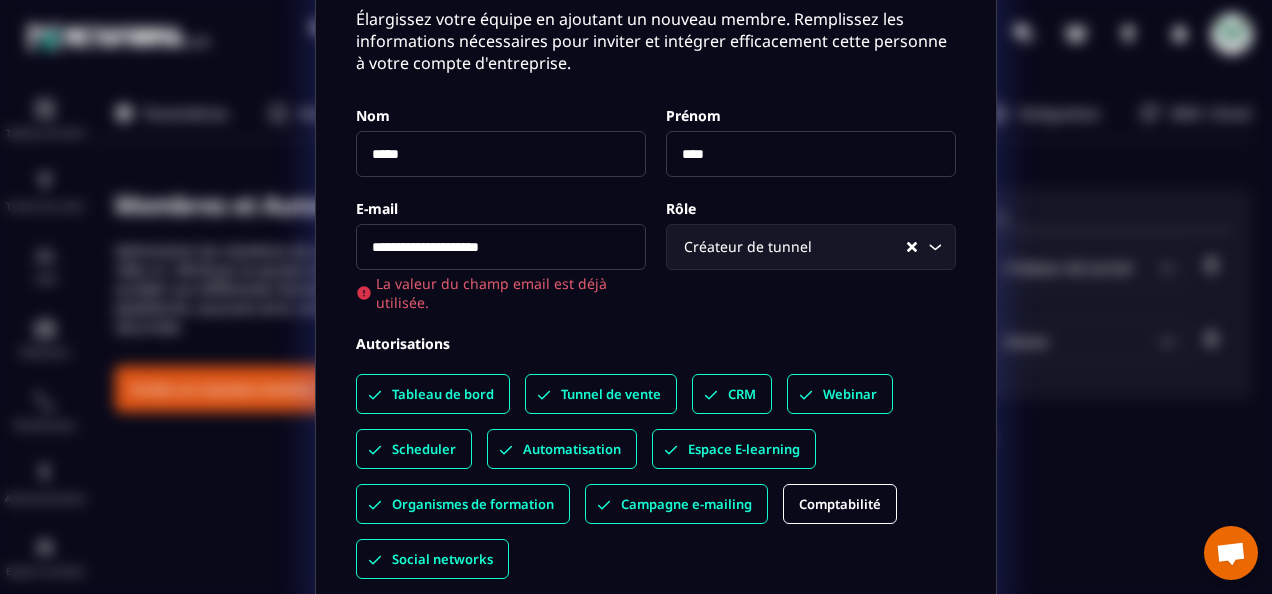 scroll, scrollTop: 0, scrollLeft: 0, axis: both 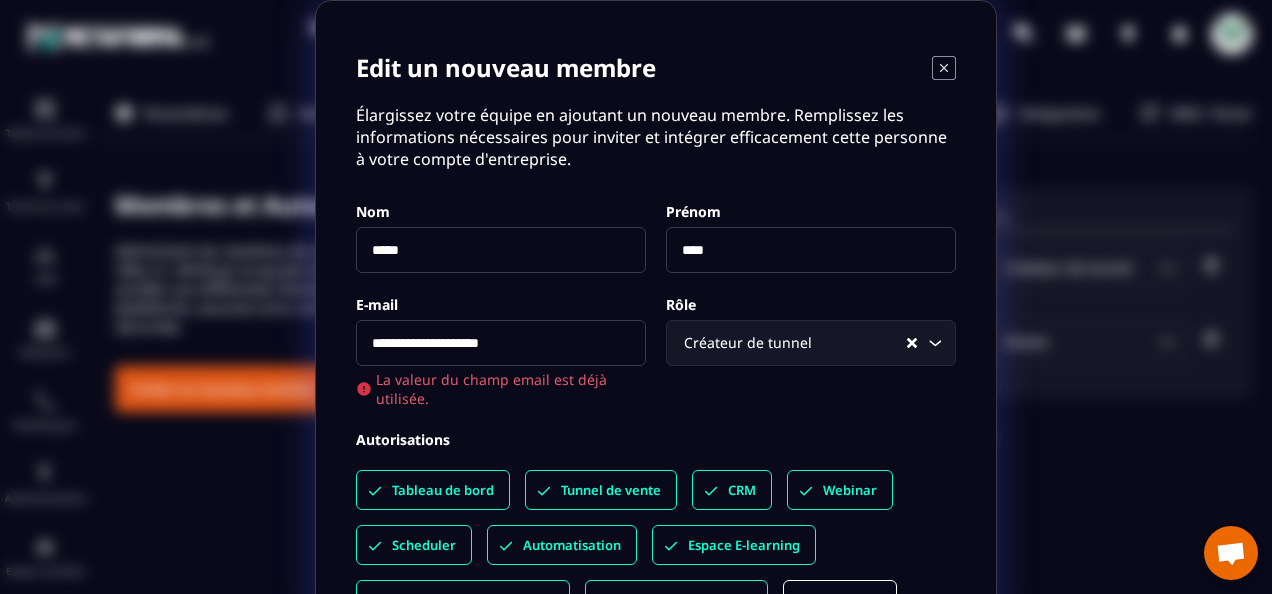 click 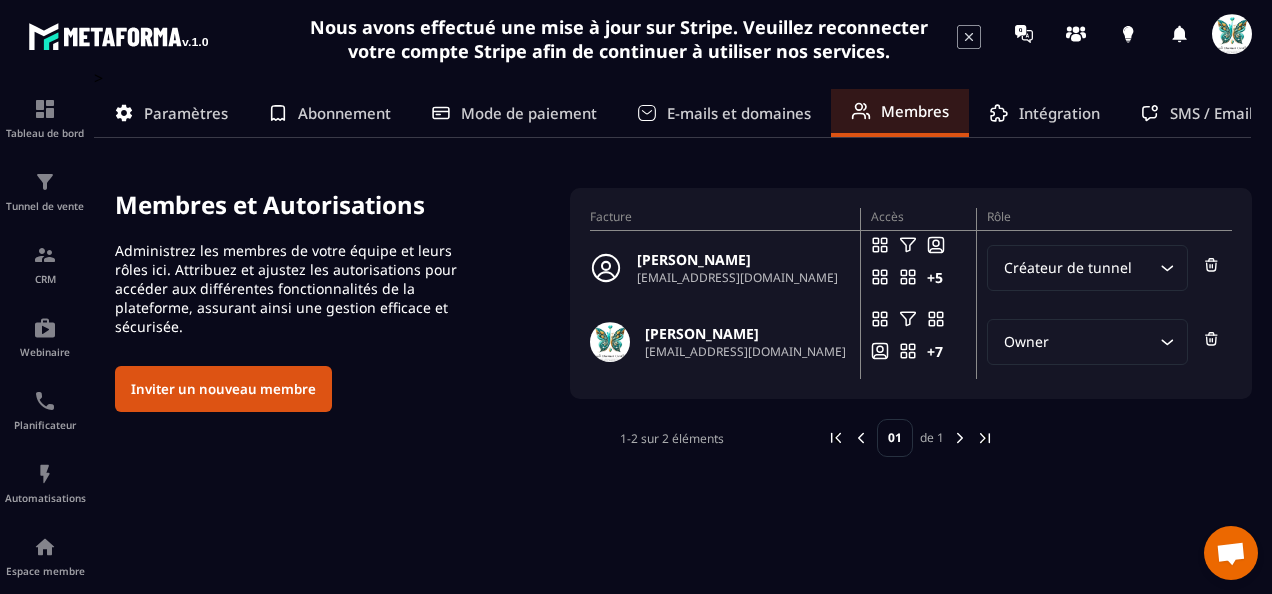 click on "Intégration" at bounding box center (1059, 113) 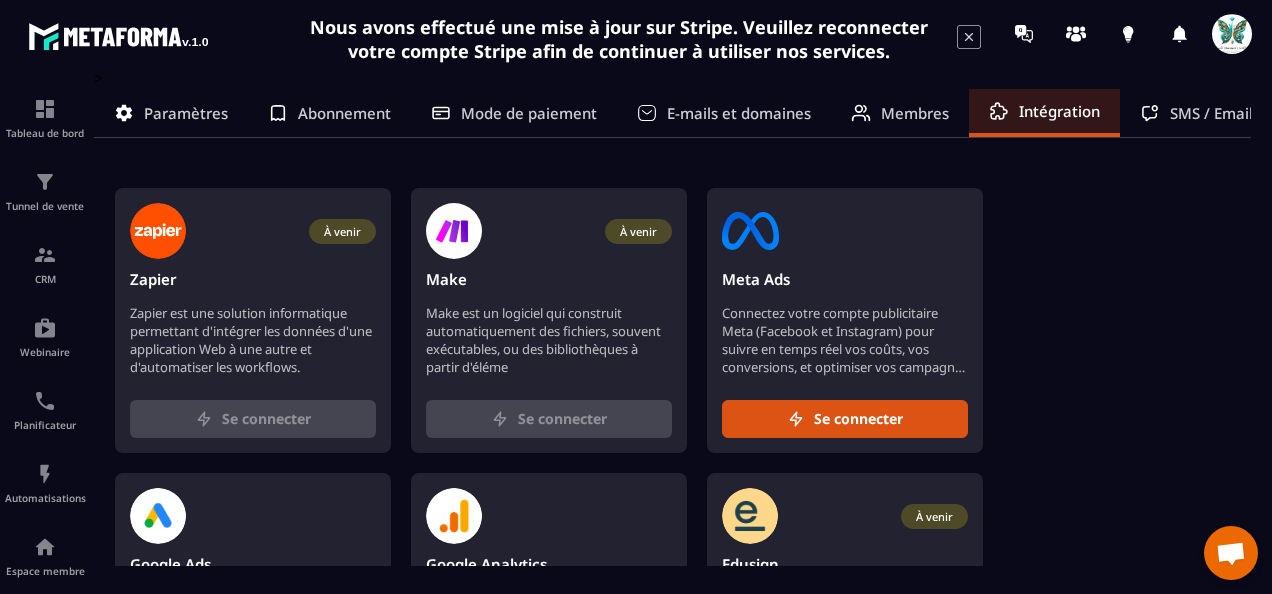 click on "Membres" at bounding box center (915, 113) 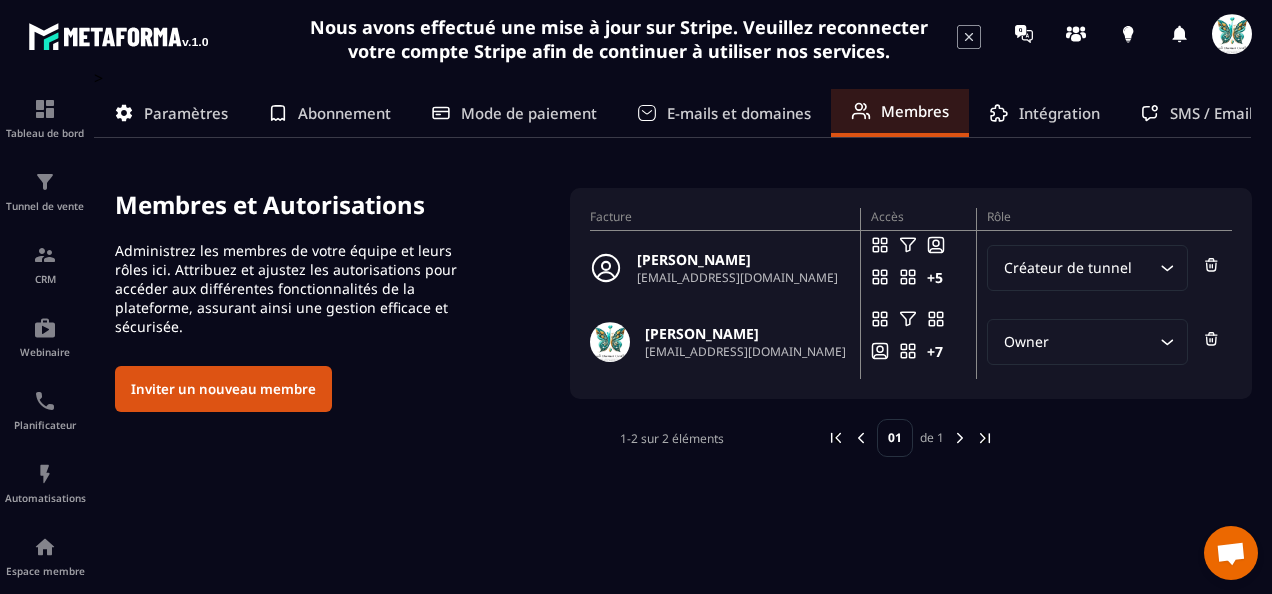 click 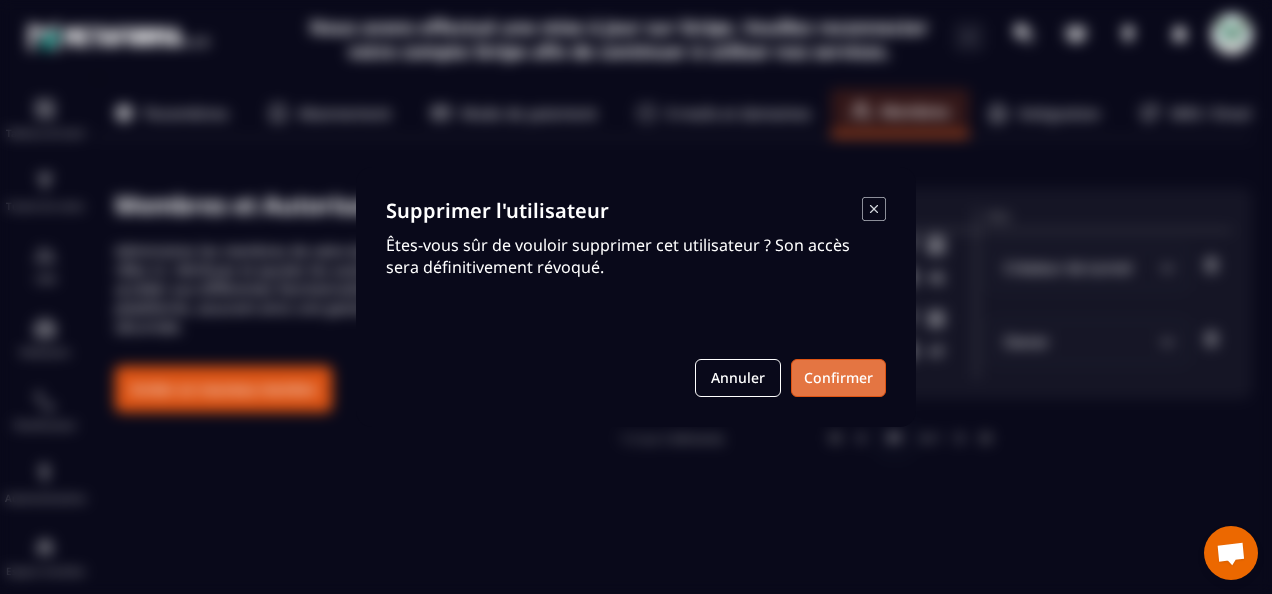 click on "Confirmer" at bounding box center [838, 378] 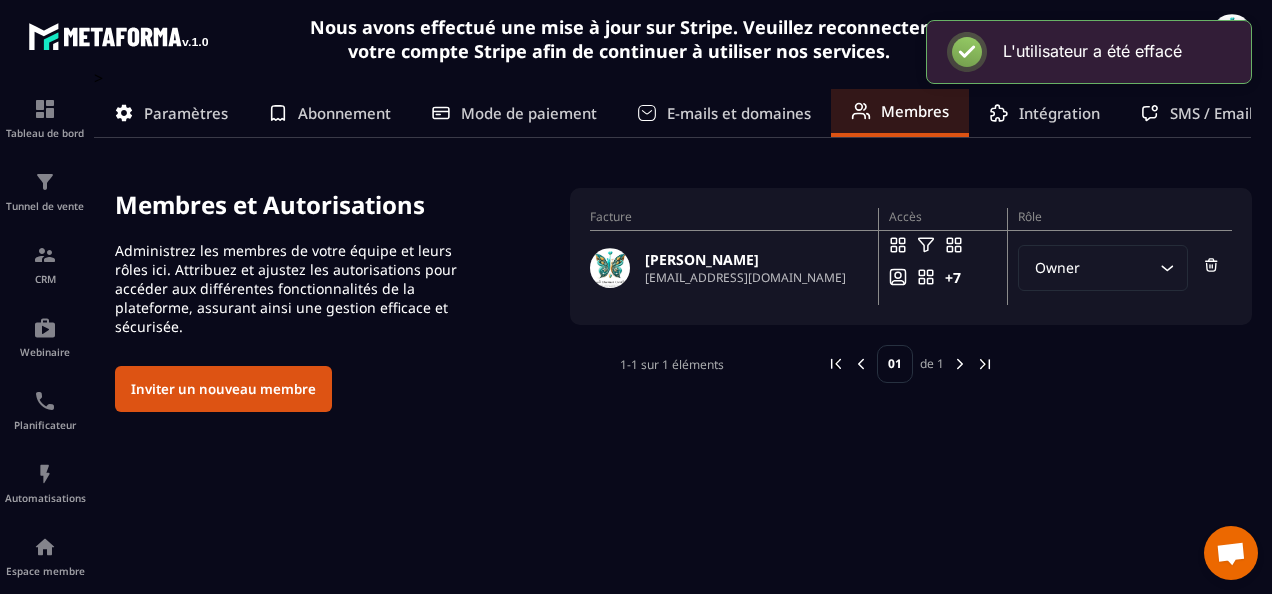 click on "Inviter un nouveau membre" at bounding box center [223, 389] 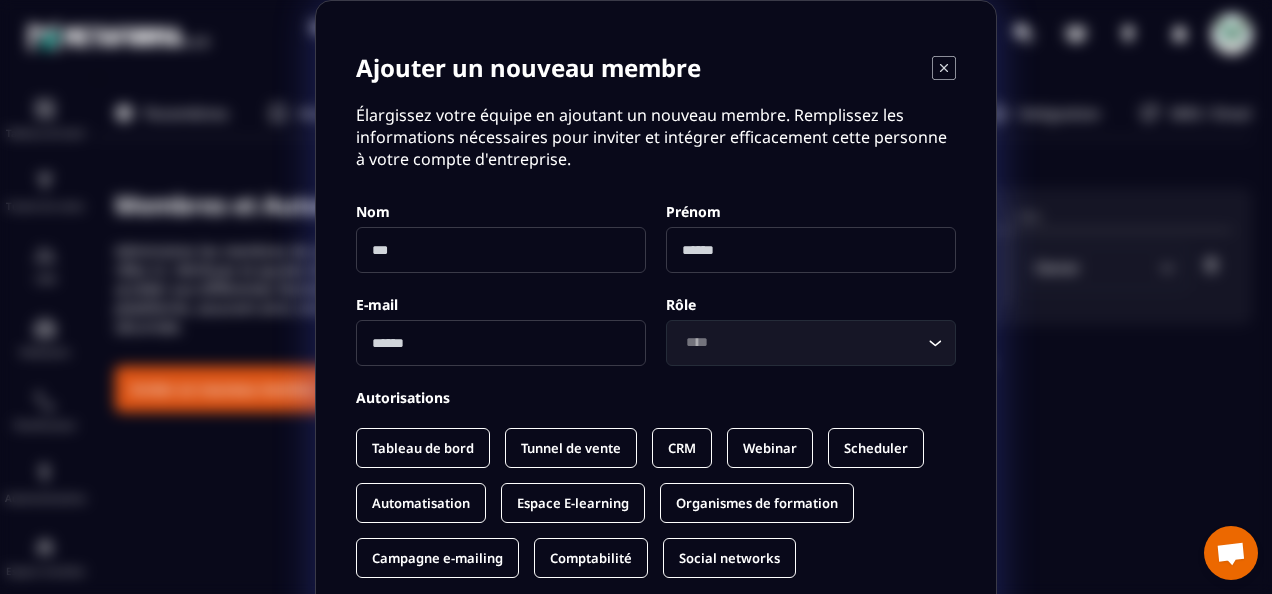 click at bounding box center [501, 250] 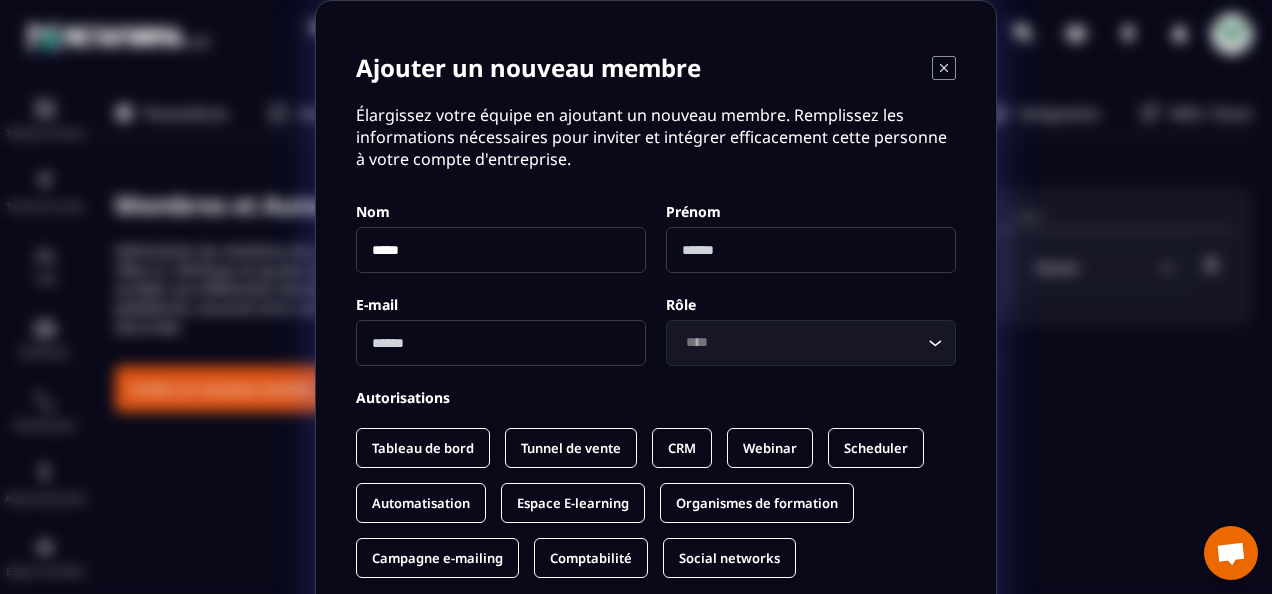 type on "****" 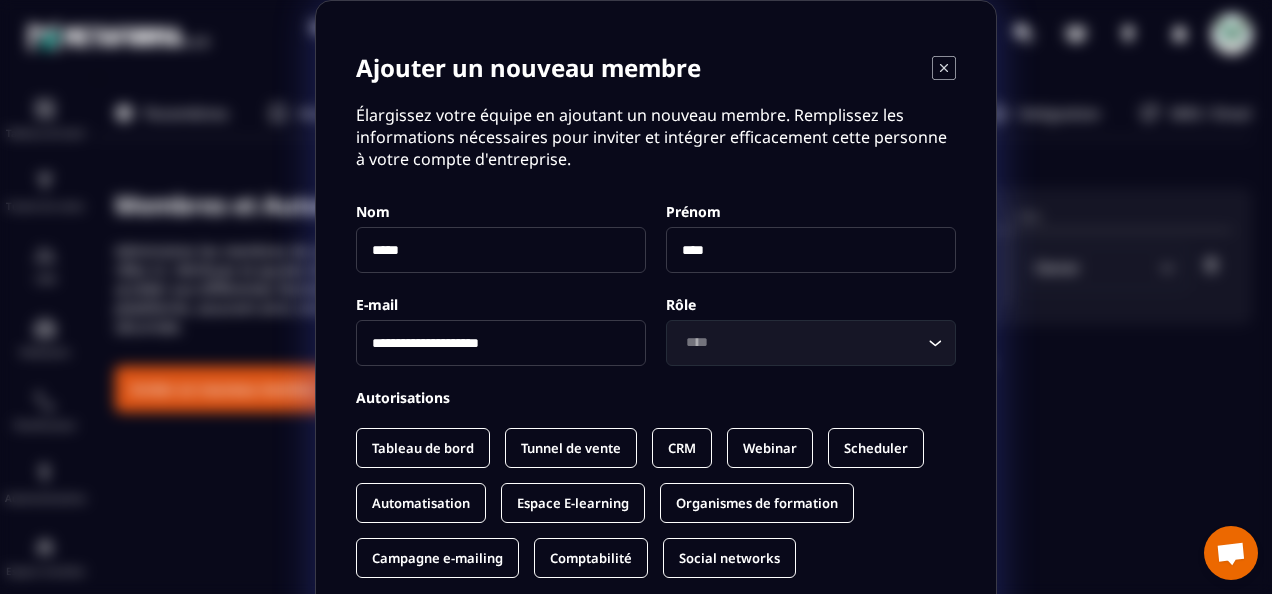 drag, startPoint x: 516, startPoint y: 344, endPoint x: 444, endPoint y: 342, distance: 72.02777 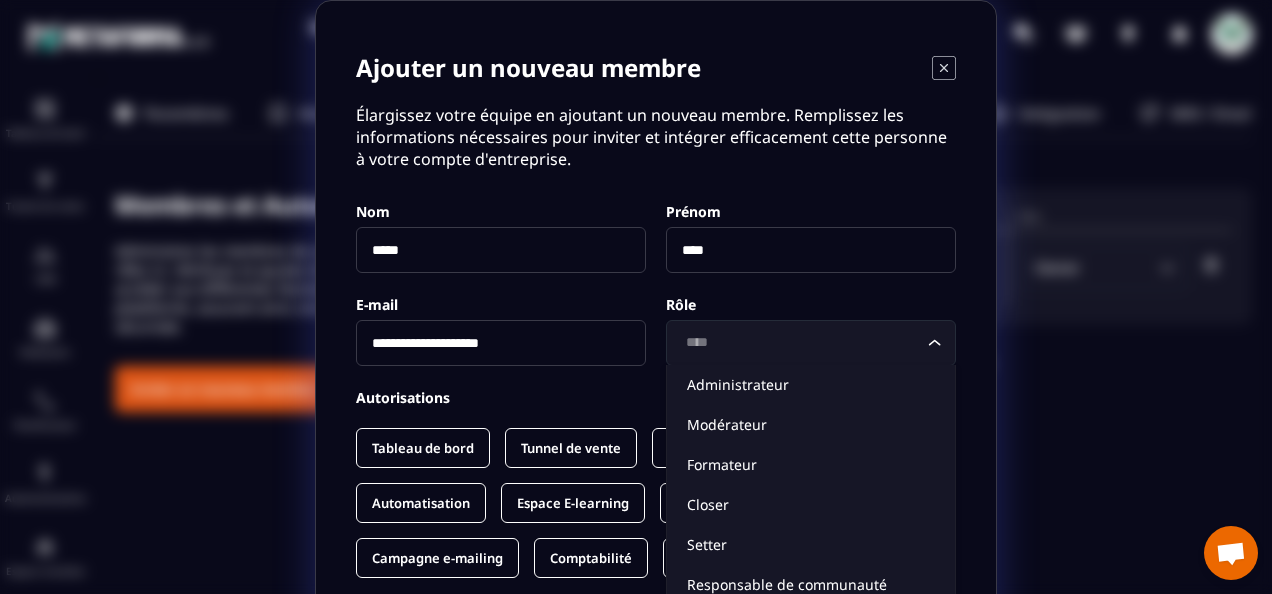click 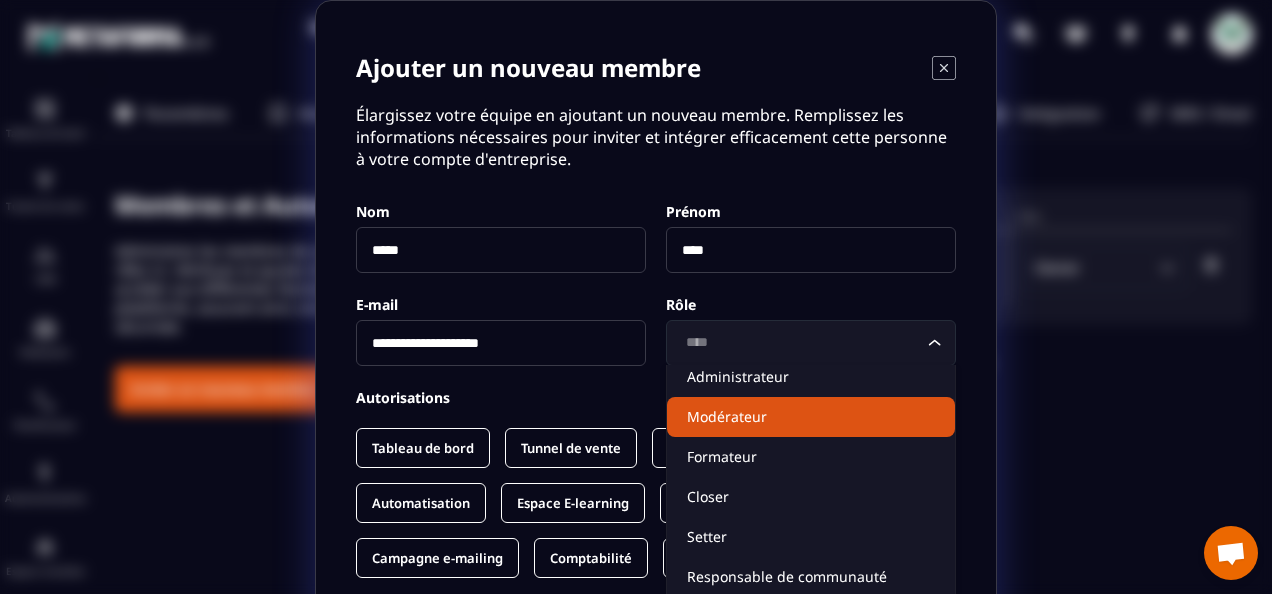 scroll, scrollTop: 10, scrollLeft: 0, axis: vertical 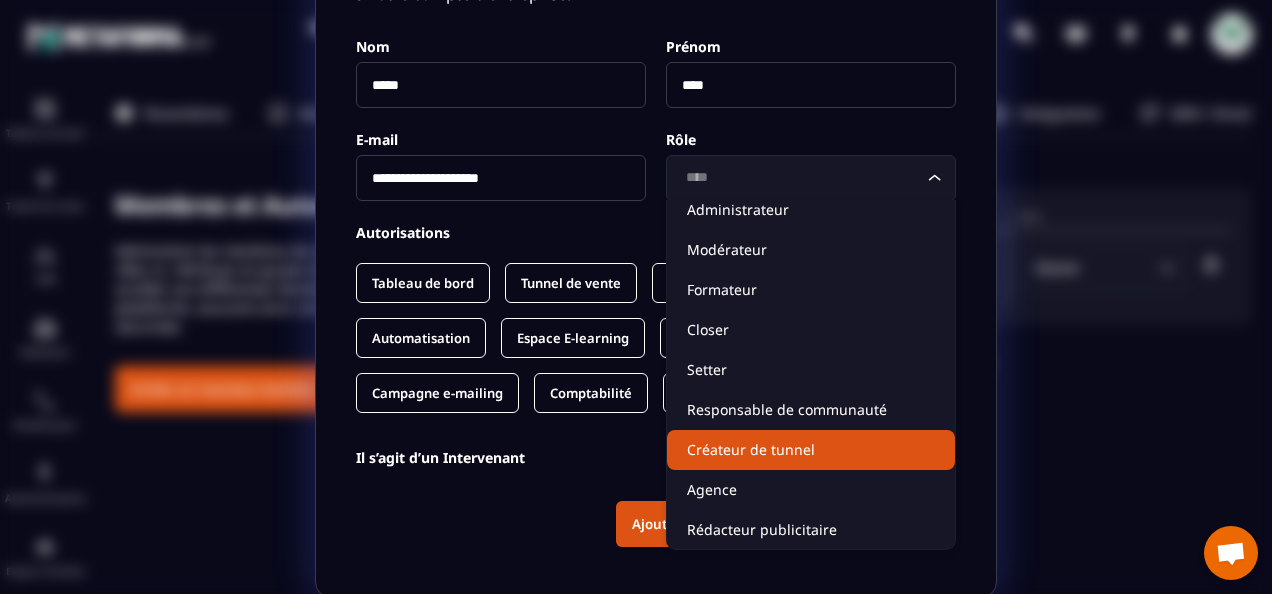 click on "Créateur de tunnel" 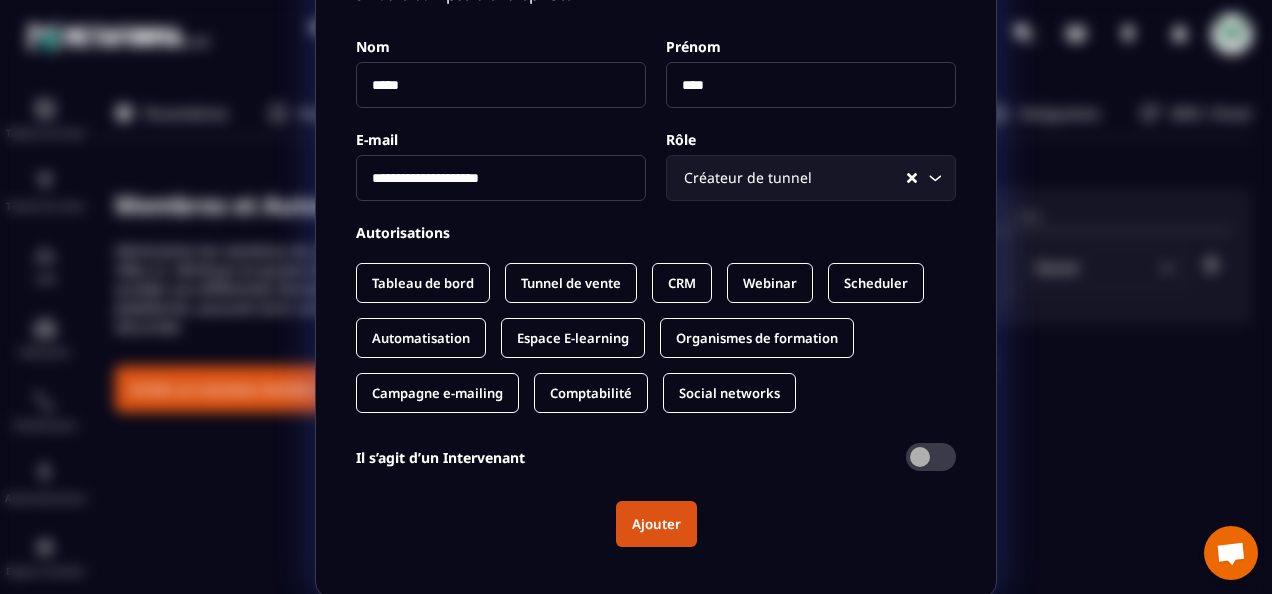 click on "Tableau de bord" at bounding box center (423, 283) 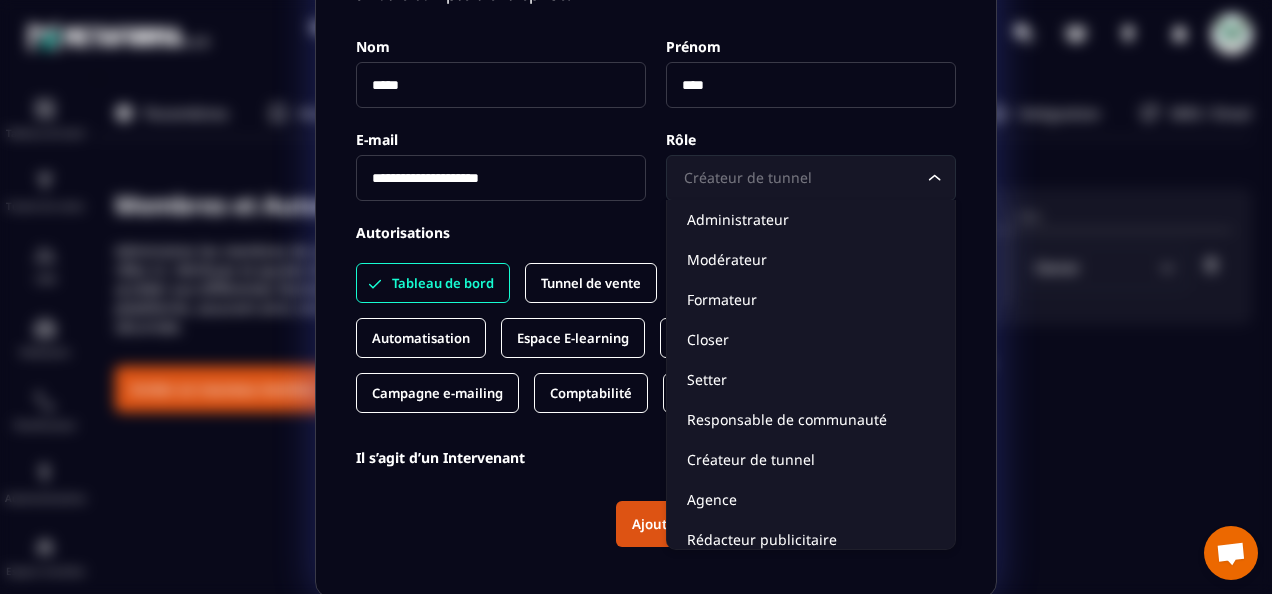 click 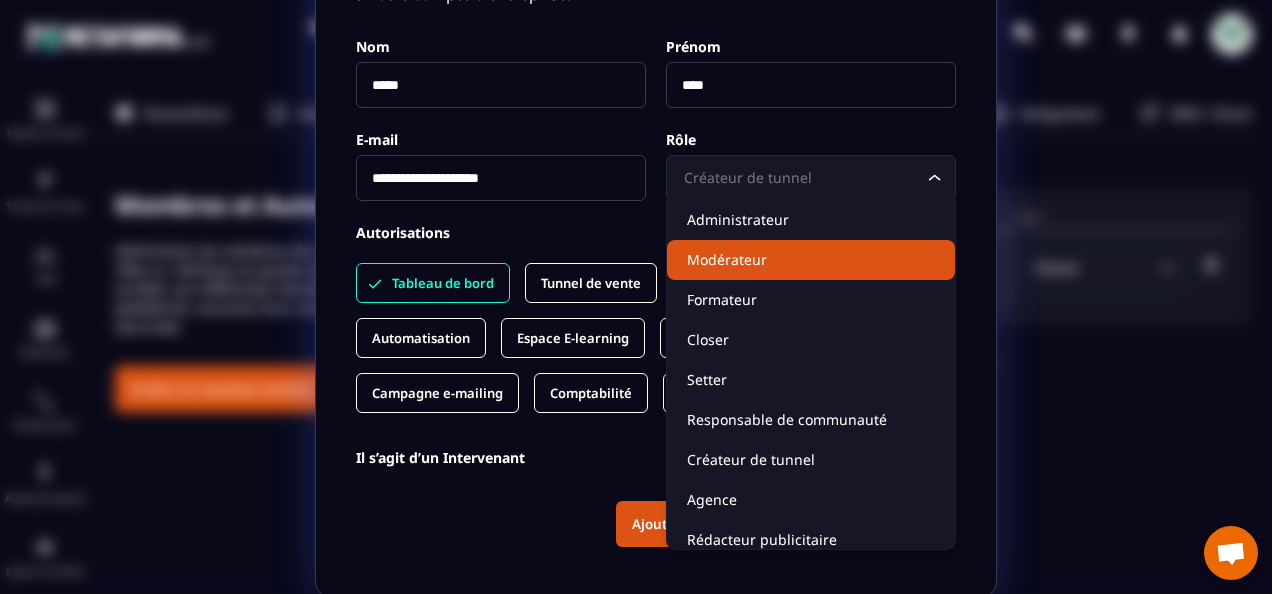click on "Modérateur" 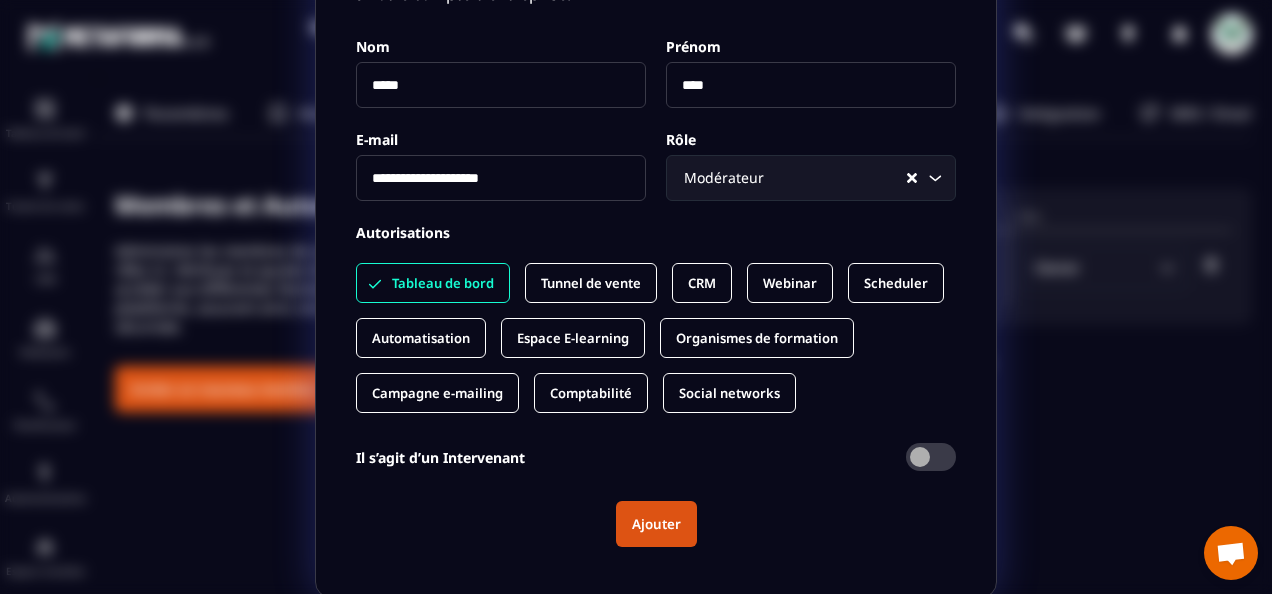 click on "Tunnel de vente" at bounding box center (591, 283) 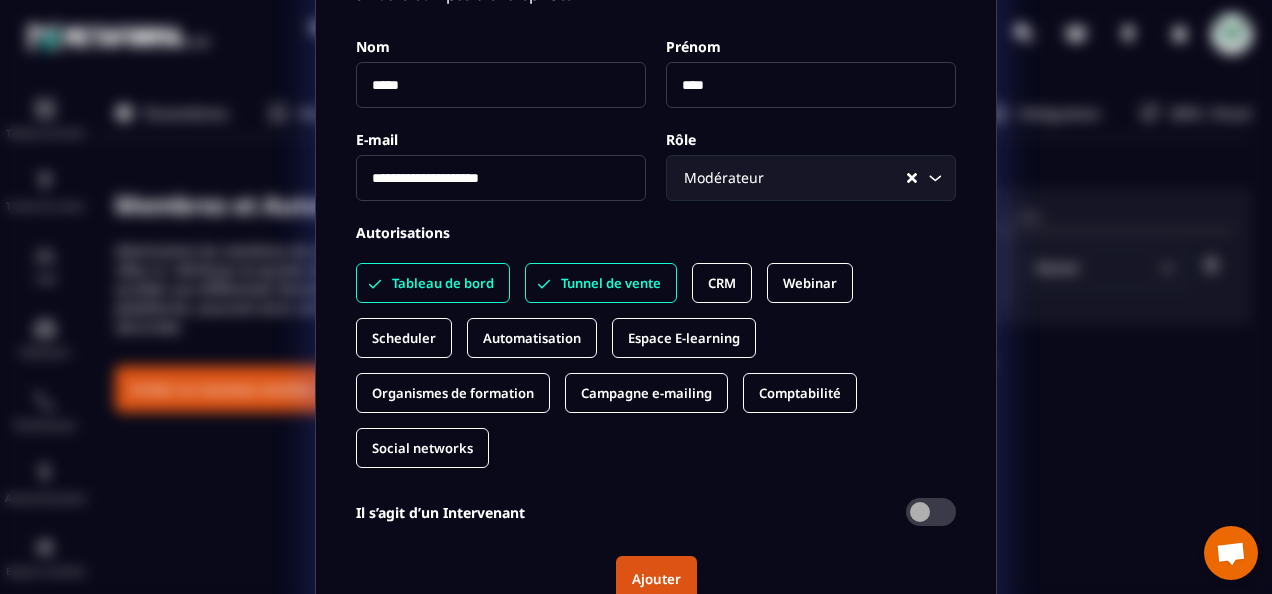 click on "CRM" 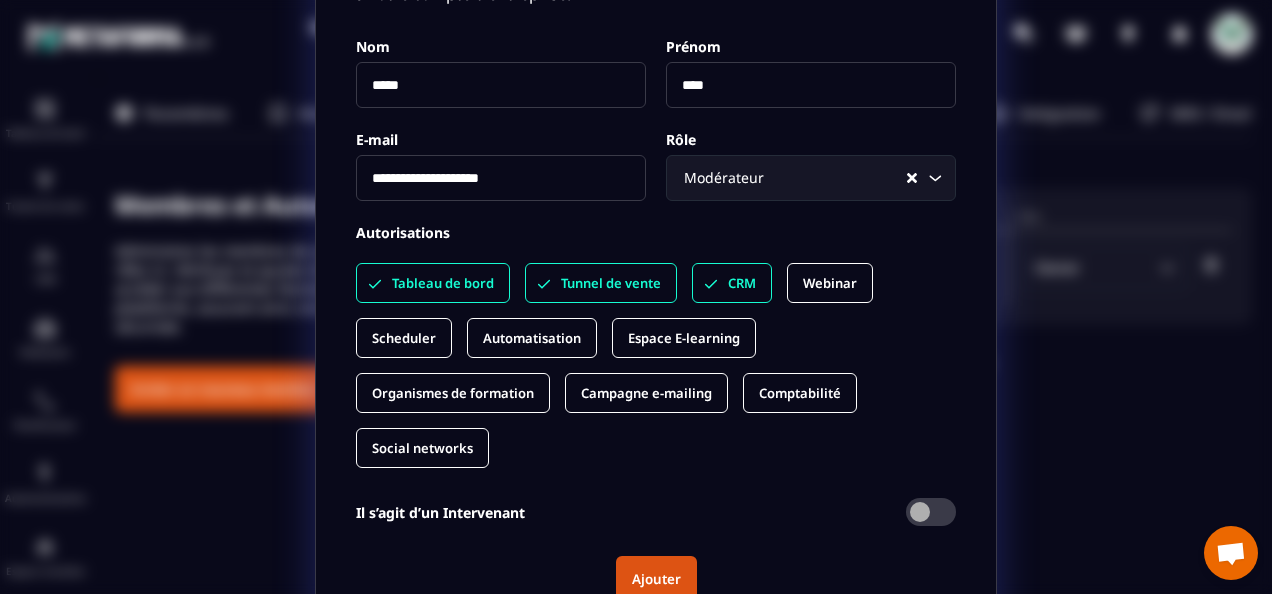 click on "Webinar" at bounding box center (830, 283) 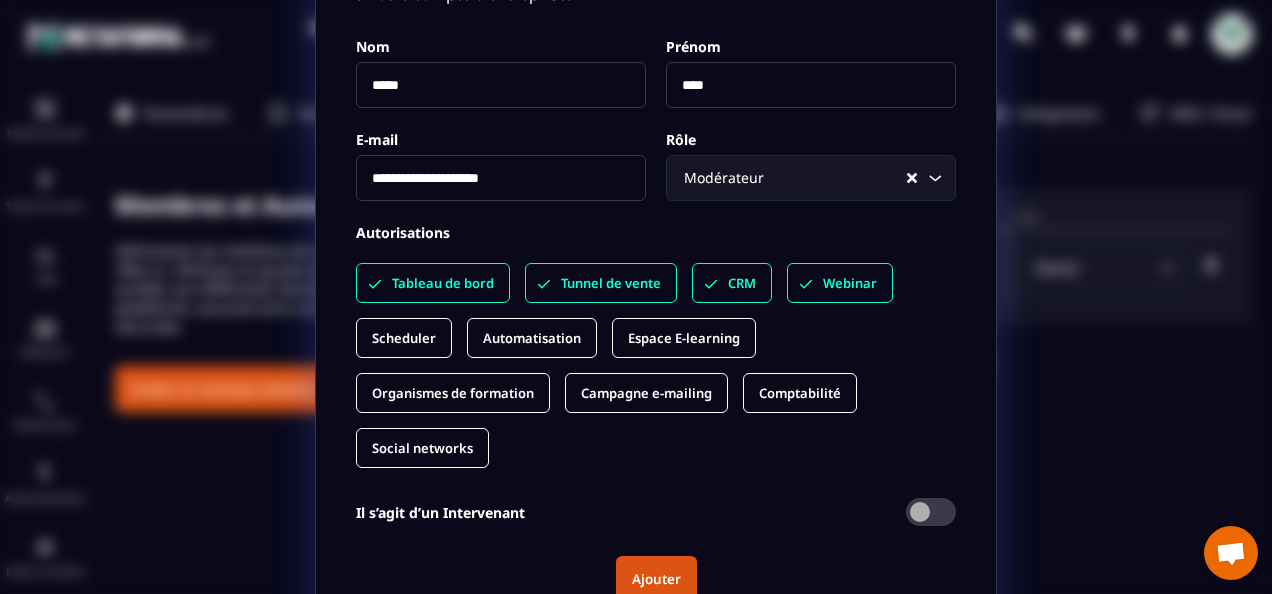 click on "Scheduler" at bounding box center (404, 338) 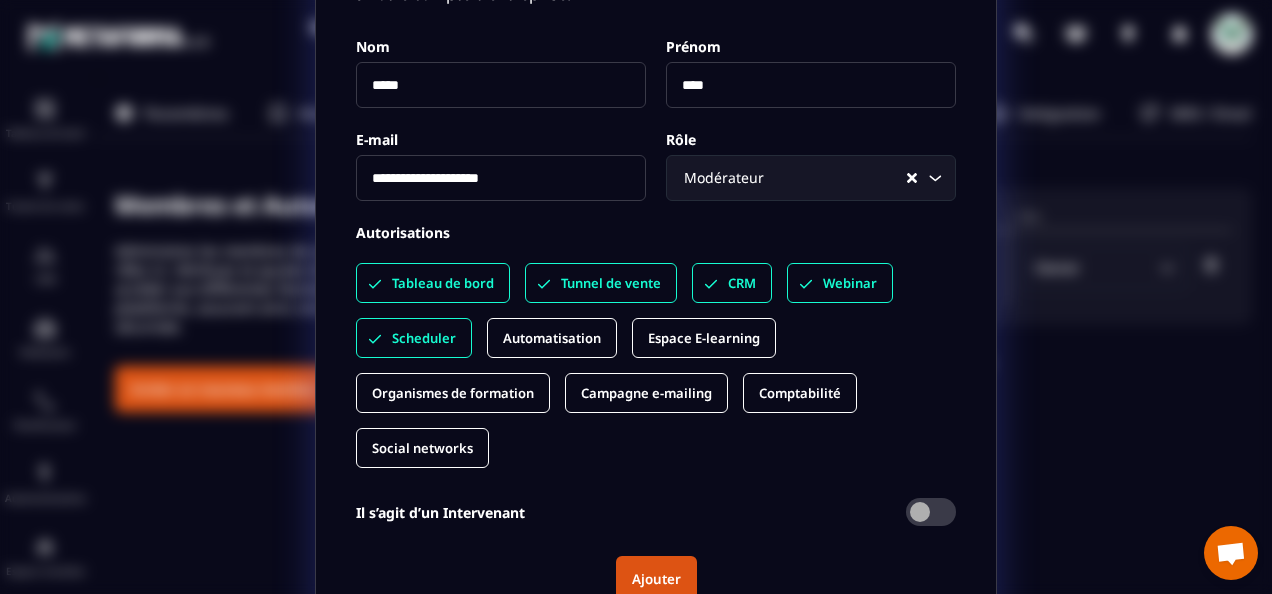 drag, startPoint x: 536, startPoint y: 336, endPoint x: 665, endPoint y: 356, distance: 130.54118 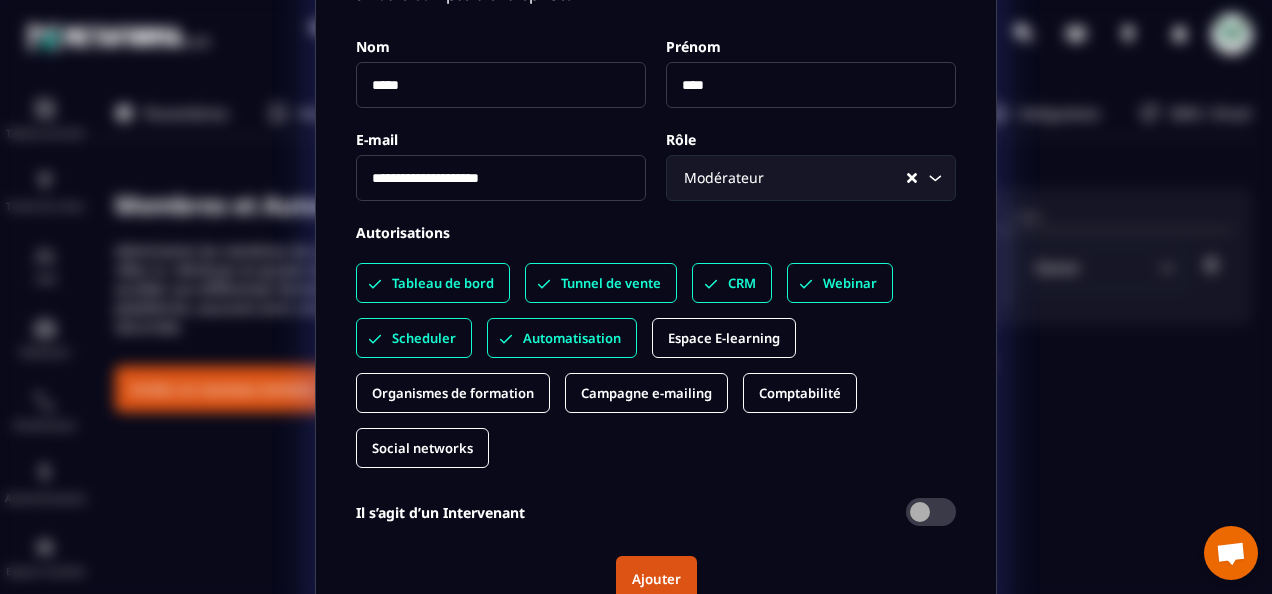 click on "Espace E-learning" at bounding box center (724, 338) 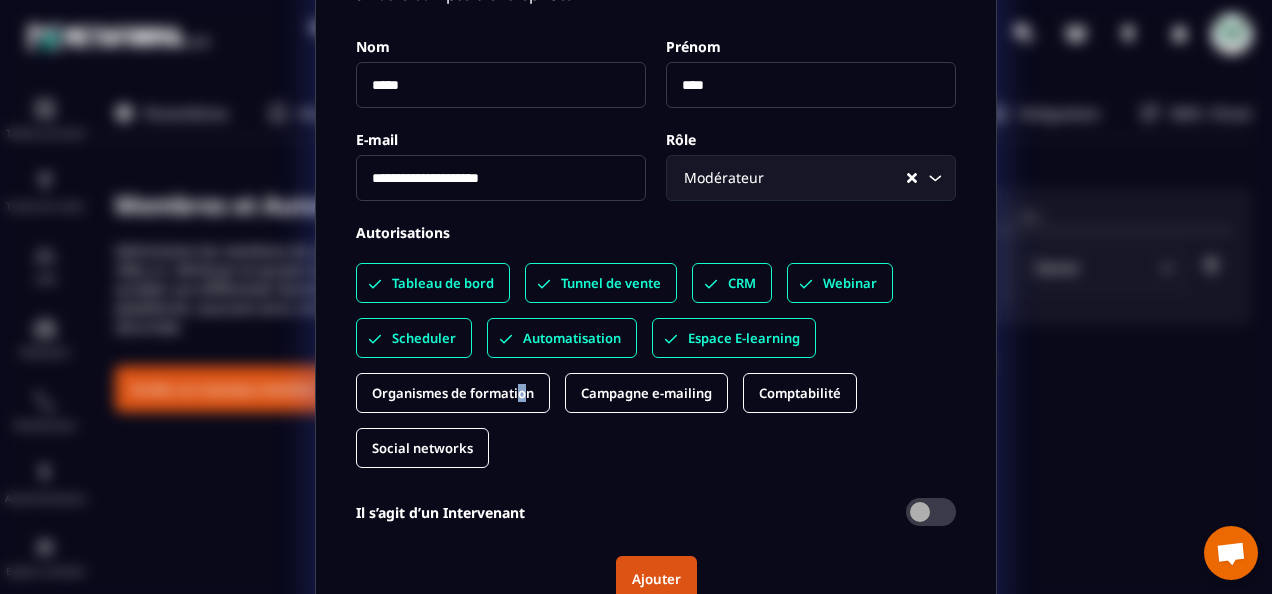 drag, startPoint x: 514, startPoint y: 387, endPoint x: 542, endPoint y: 384, distance: 28.160255 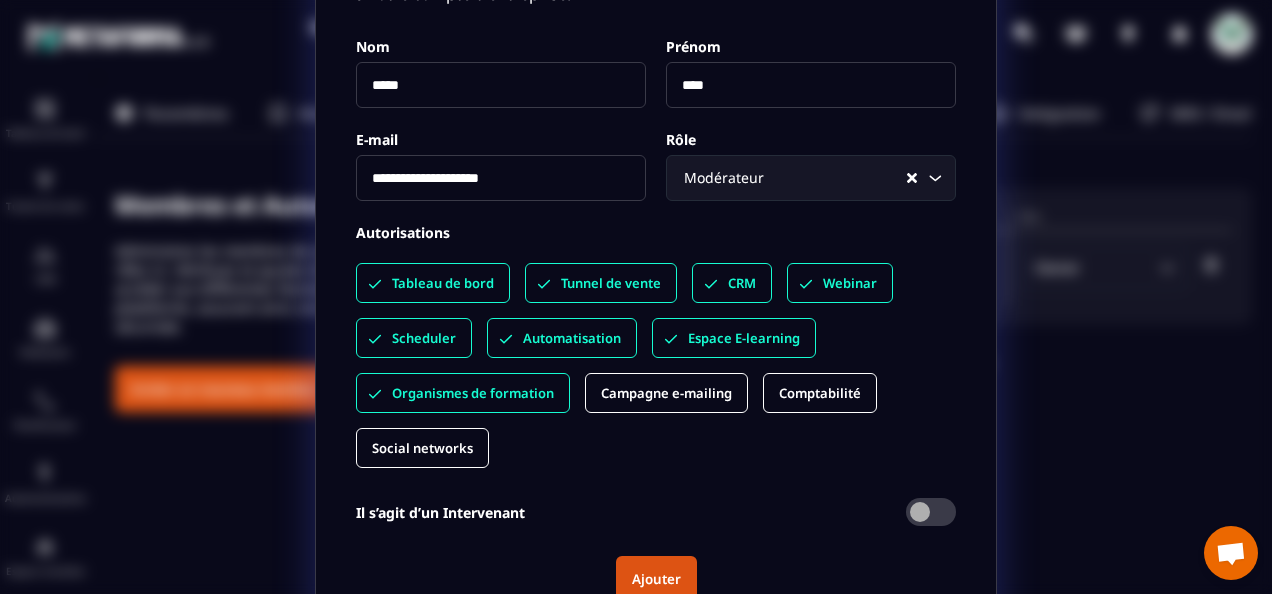 click on "Campagne e-mailing" at bounding box center [666, 393] 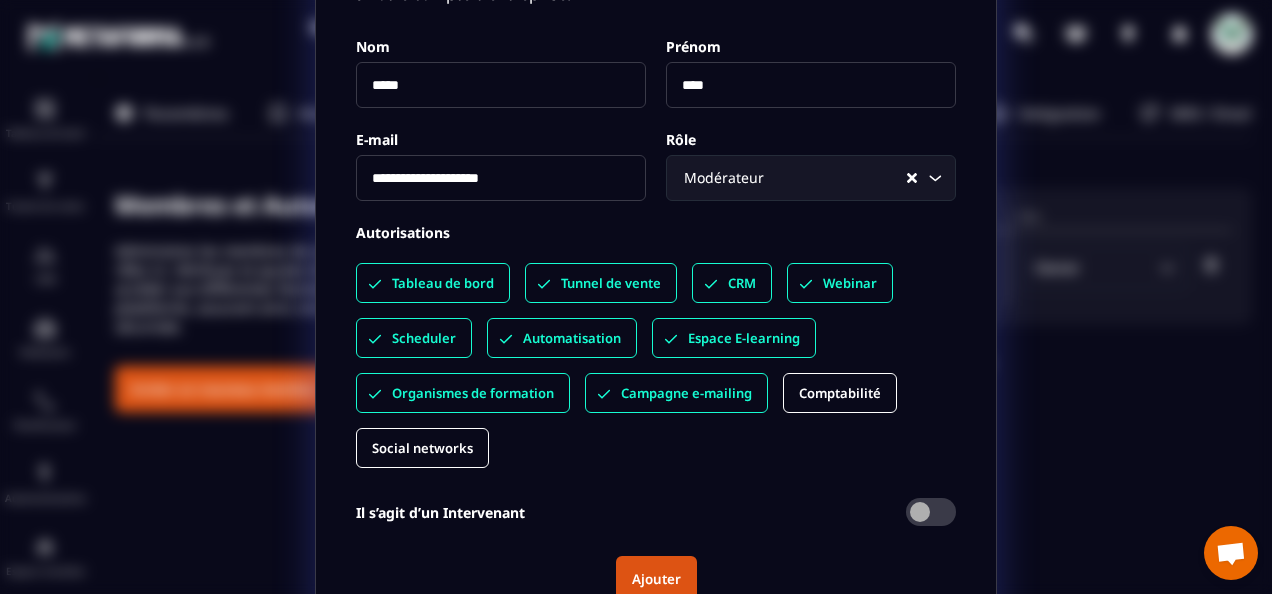 click on "Comptabilité" at bounding box center [840, 393] 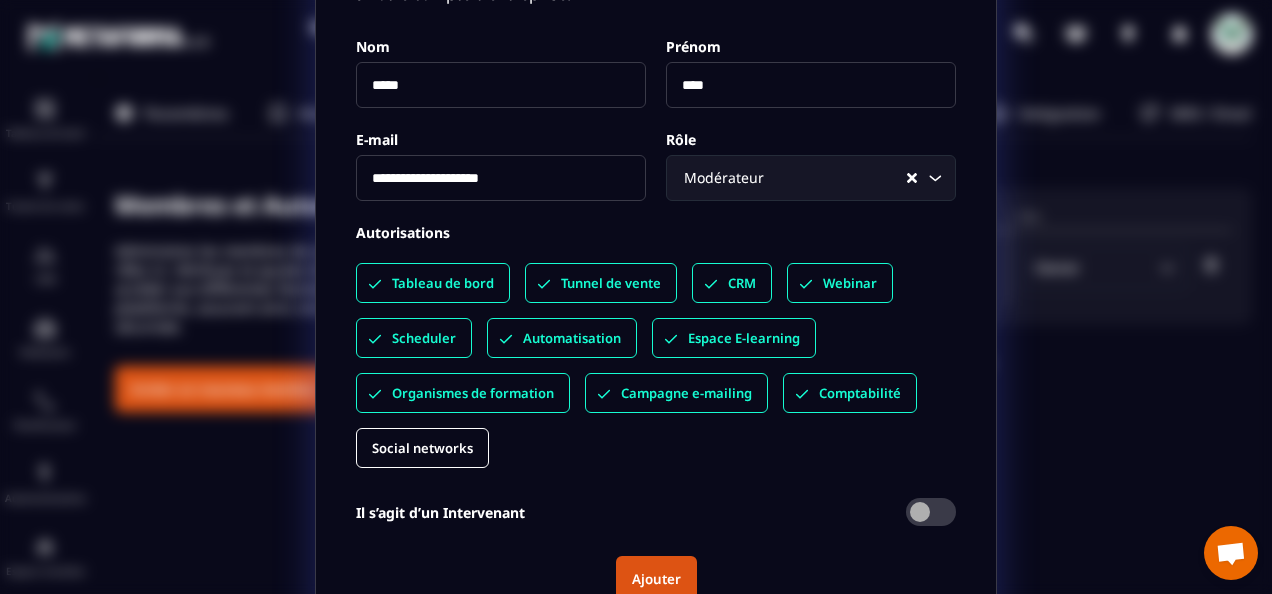 click on "Comptabilité" at bounding box center (860, 393) 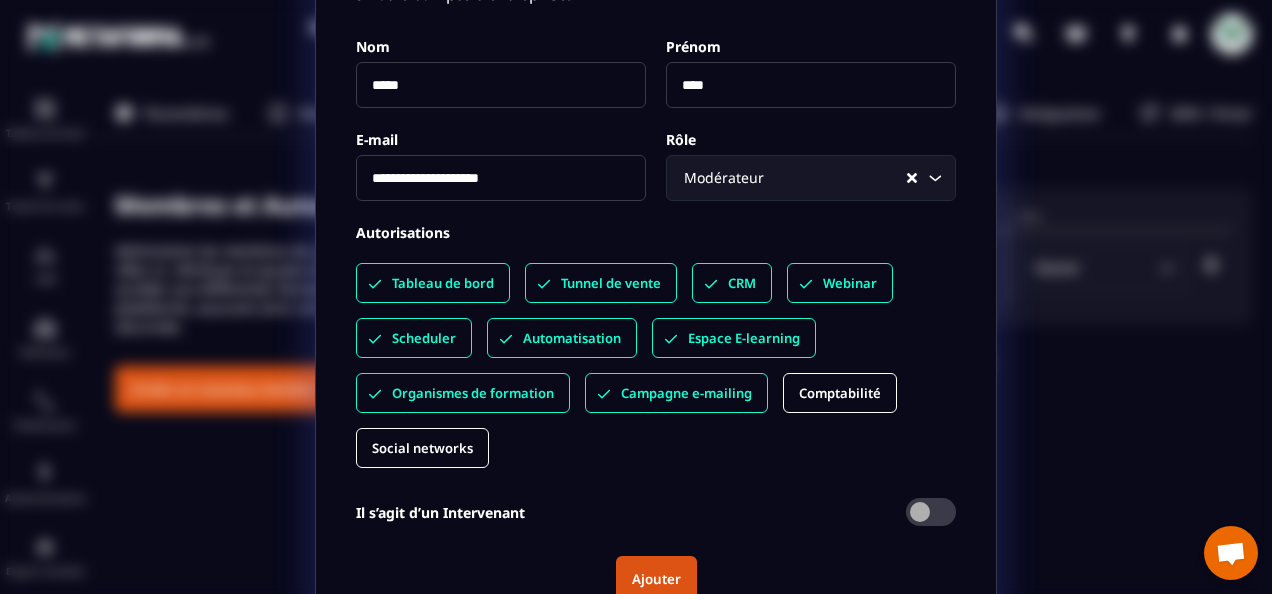 click on "Social networks" at bounding box center [422, 448] 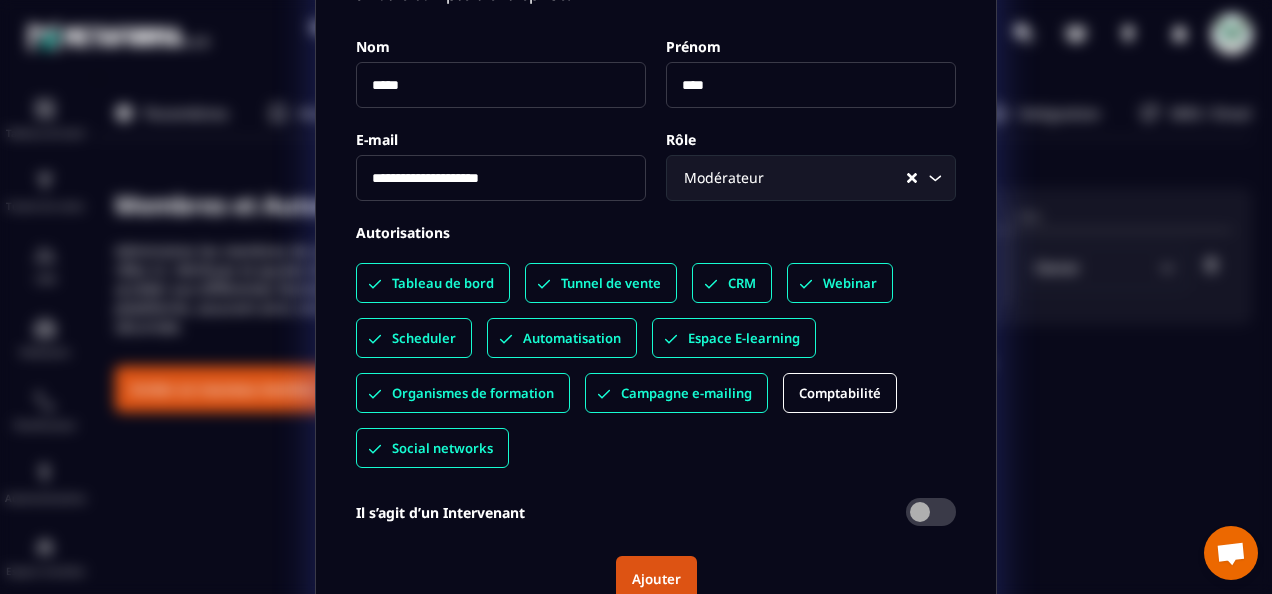 drag, startPoint x: 352, startPoint y: 248, endPoint x: 687, endPoint y: 481, distance: 408.06128 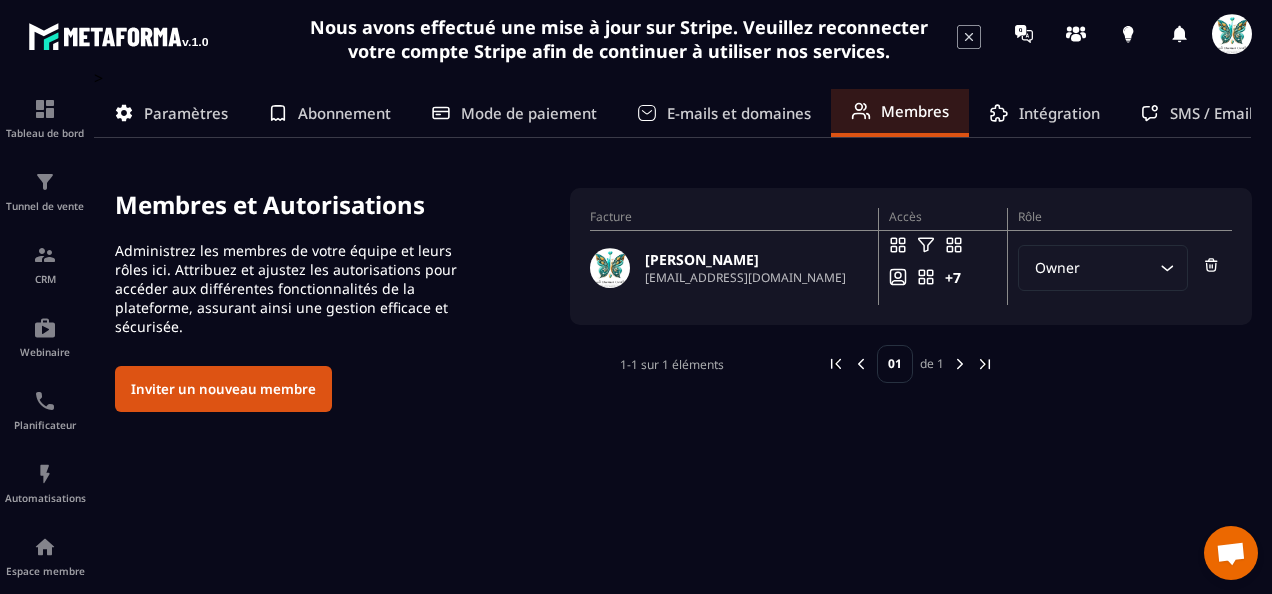 click on "Inviter un nouveau membre" at bounding box center (223, 389) 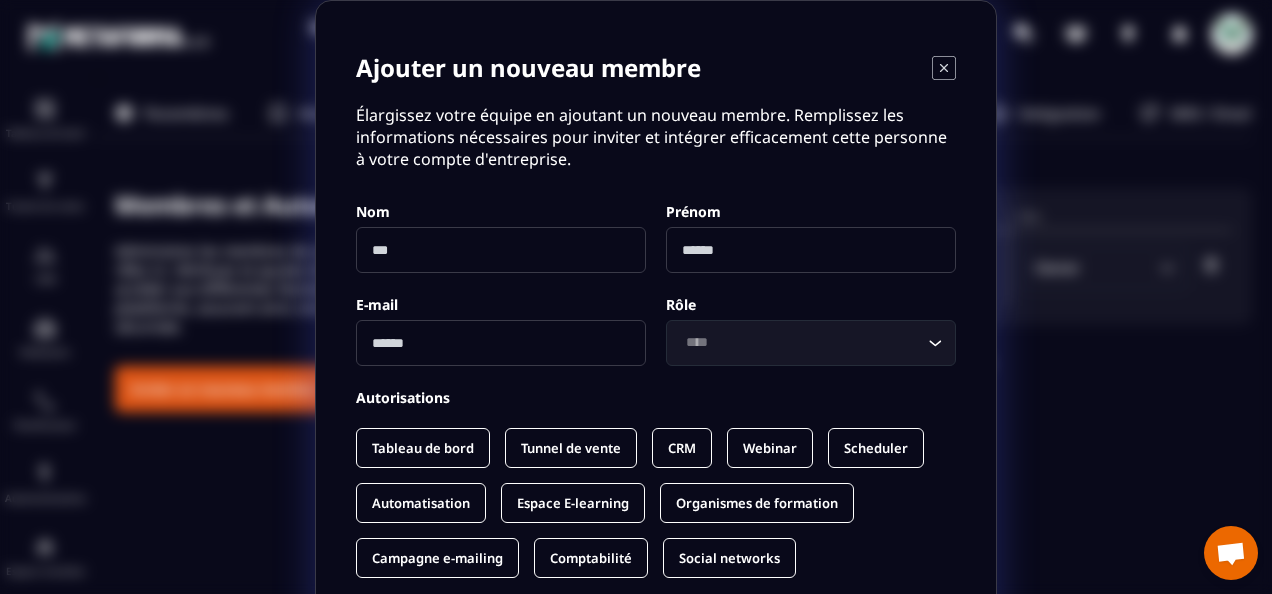 click at bounding box center (501, 250) 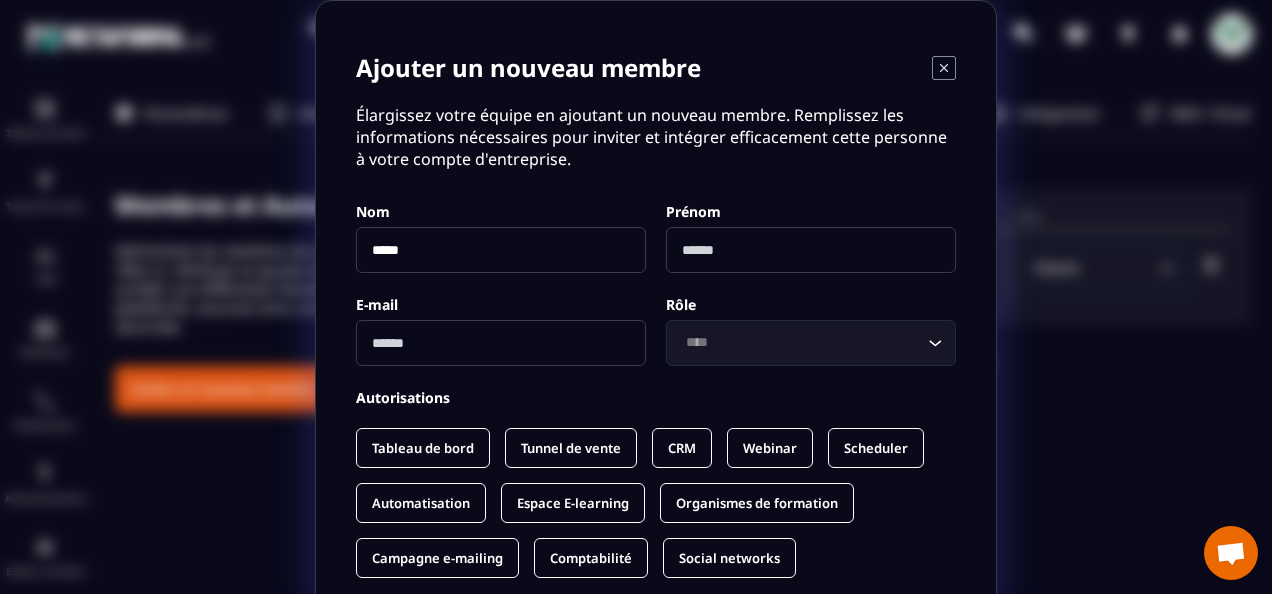 type on "****" 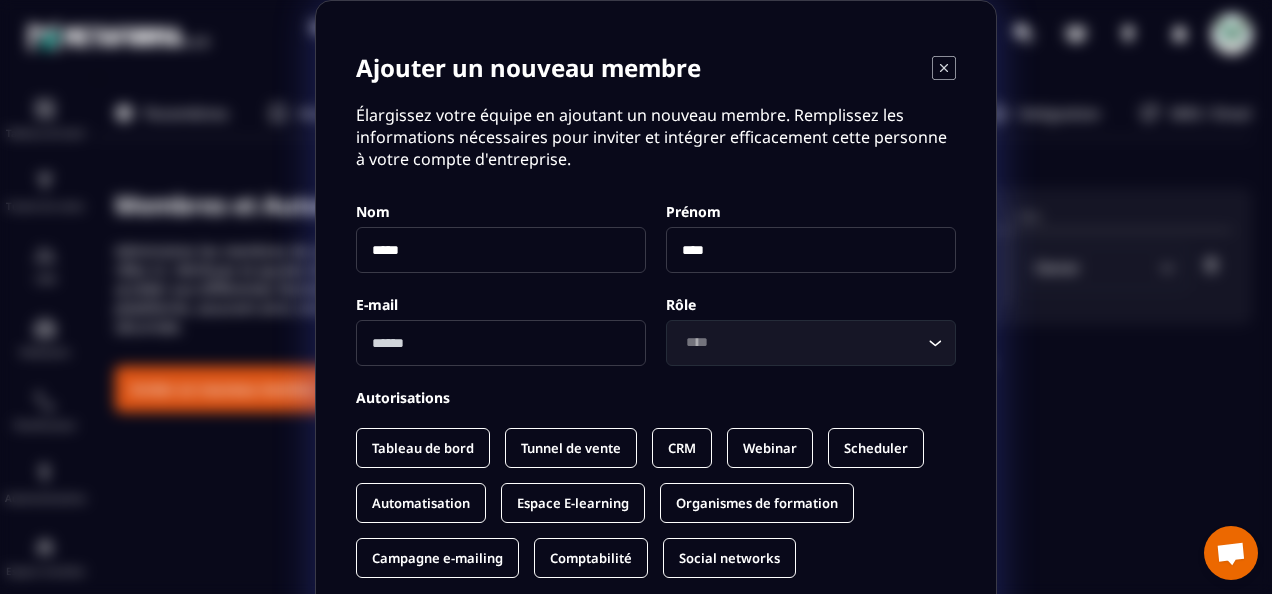 type on "**********" 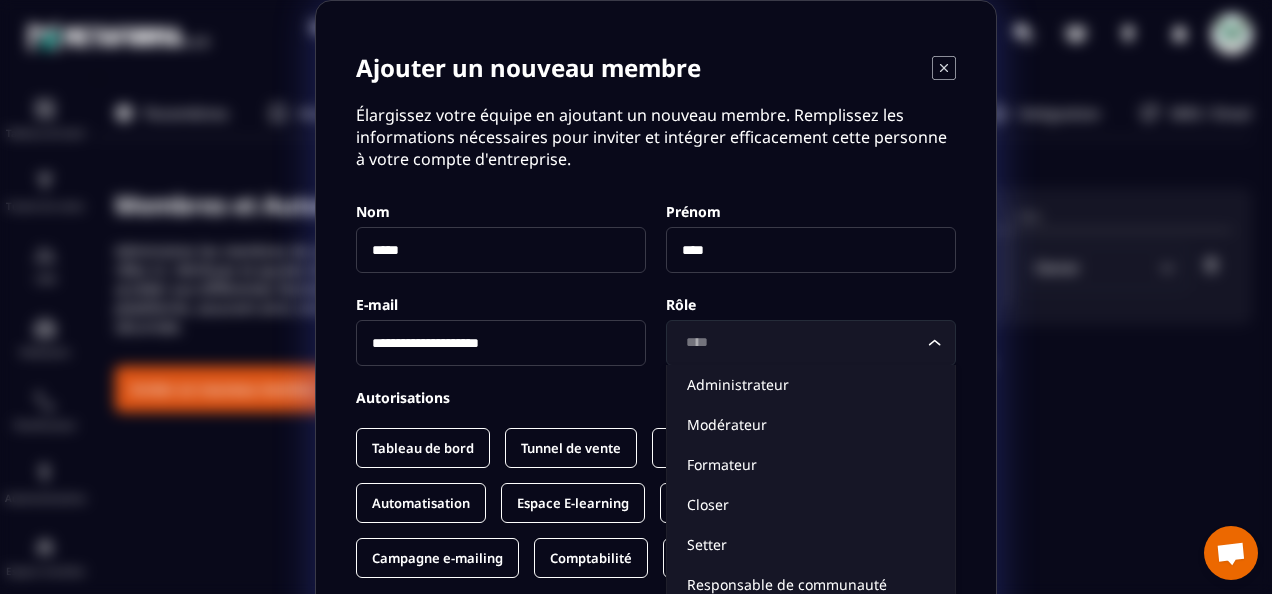 click on "Loading..." 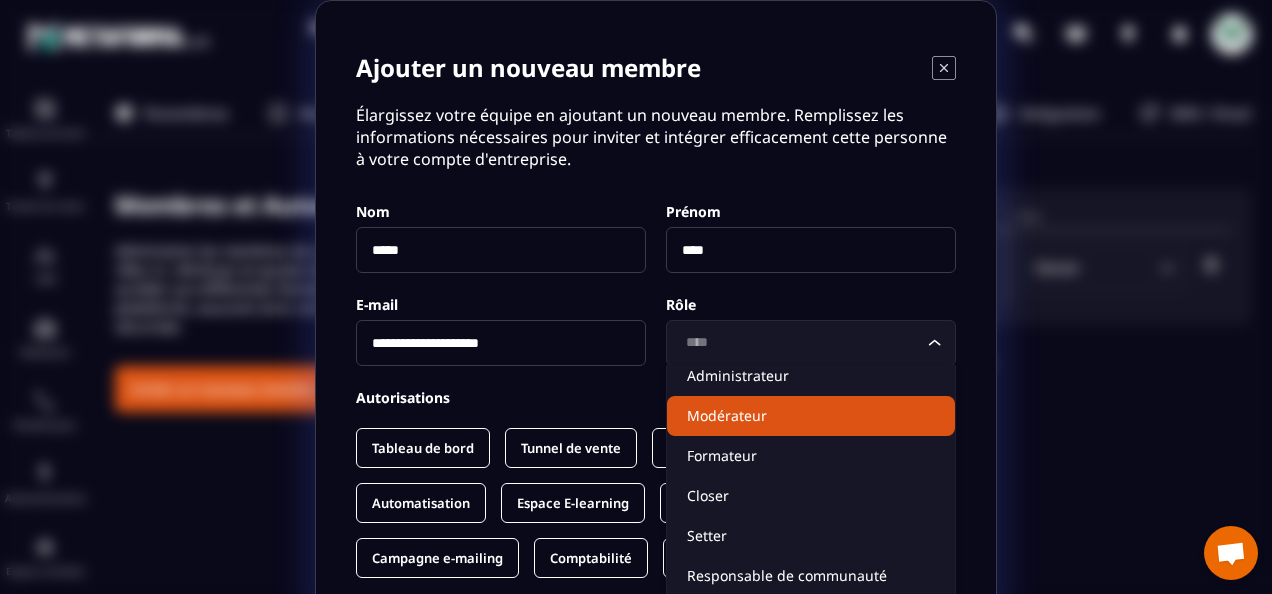scroll, scrollTop: 10, scrollLeft: 0, axis: vertical 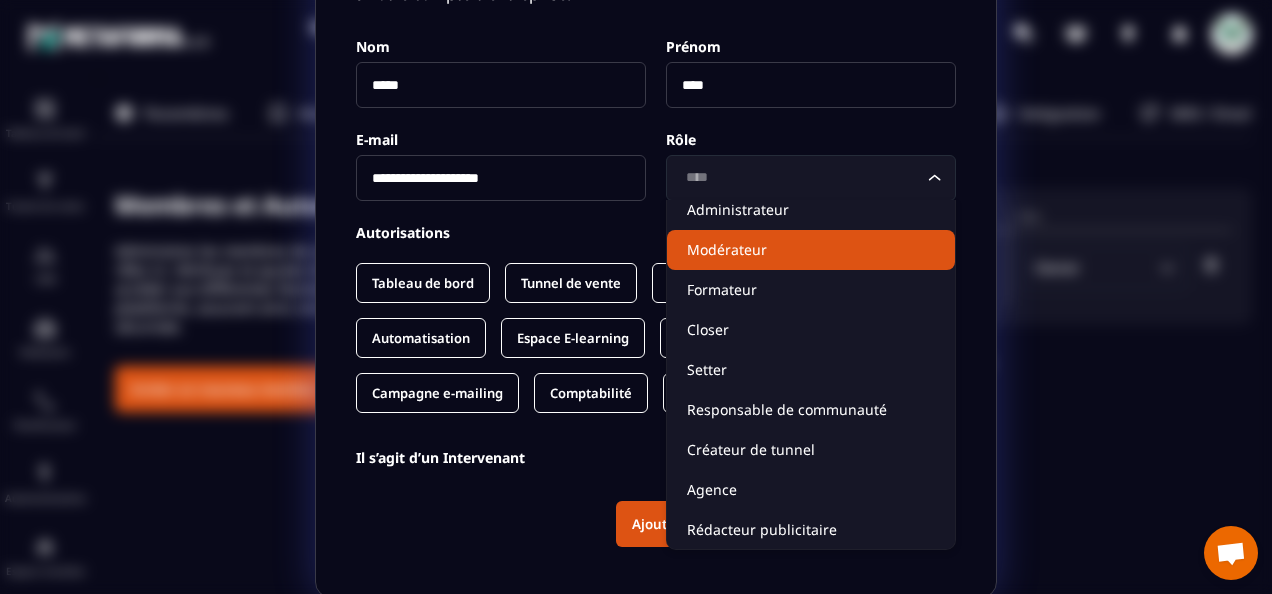 click on "Modérateur" 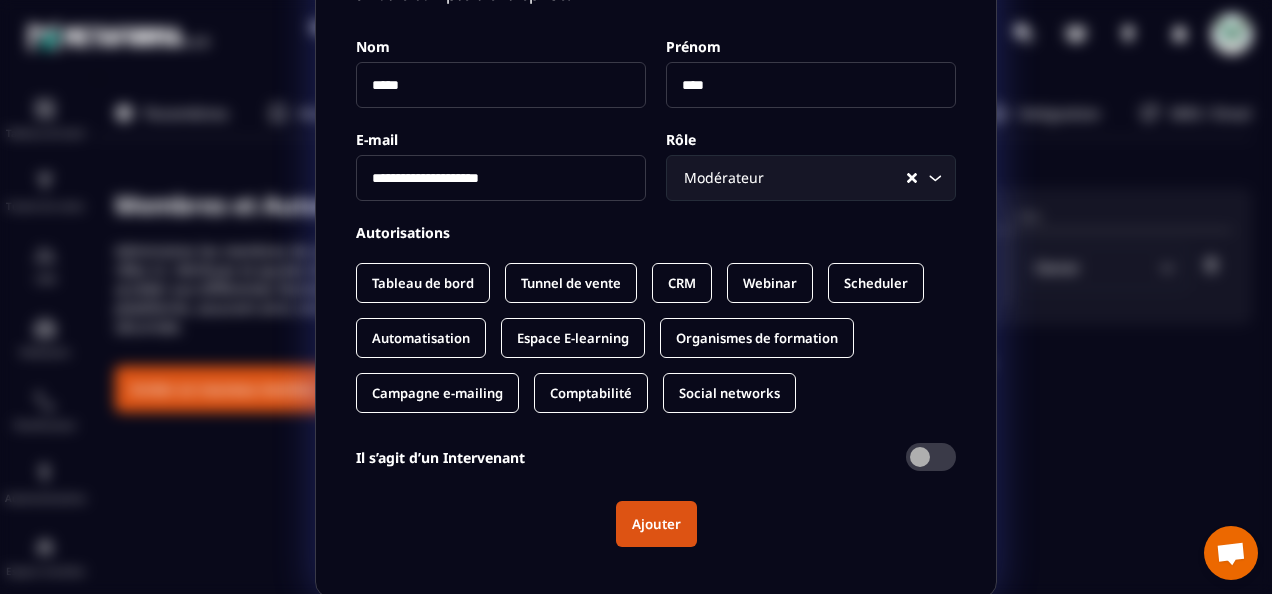 click on "Tableau de bord" at bounding box center [423, 283] 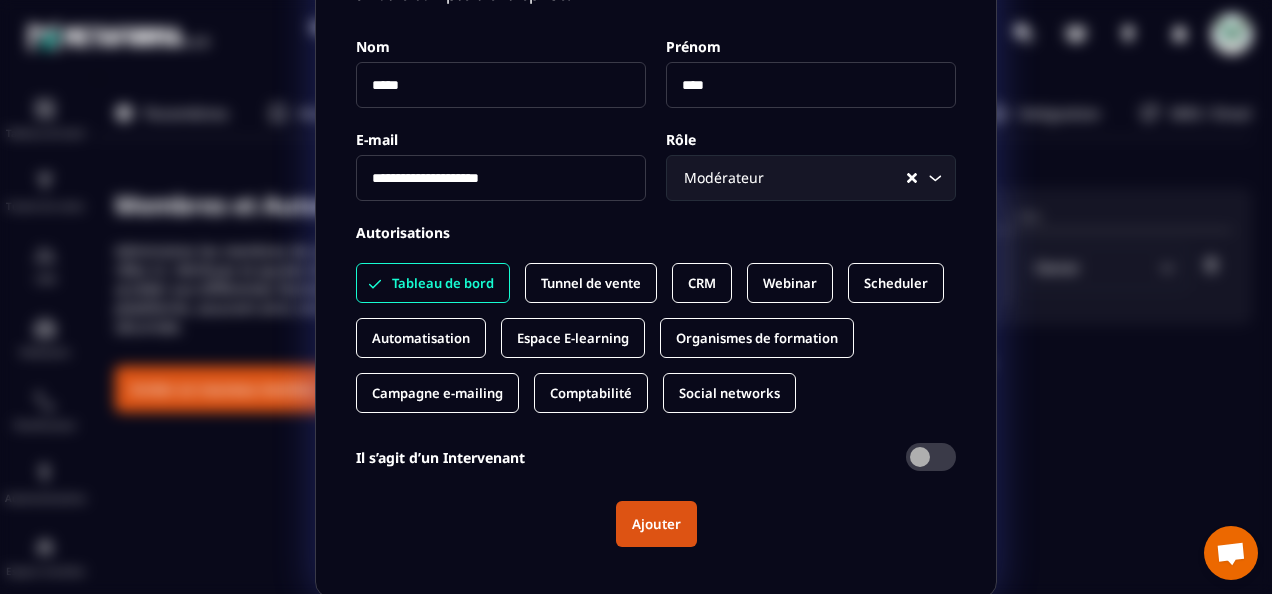 click on "Tunnel de vente" at bounding box center [591, 283] 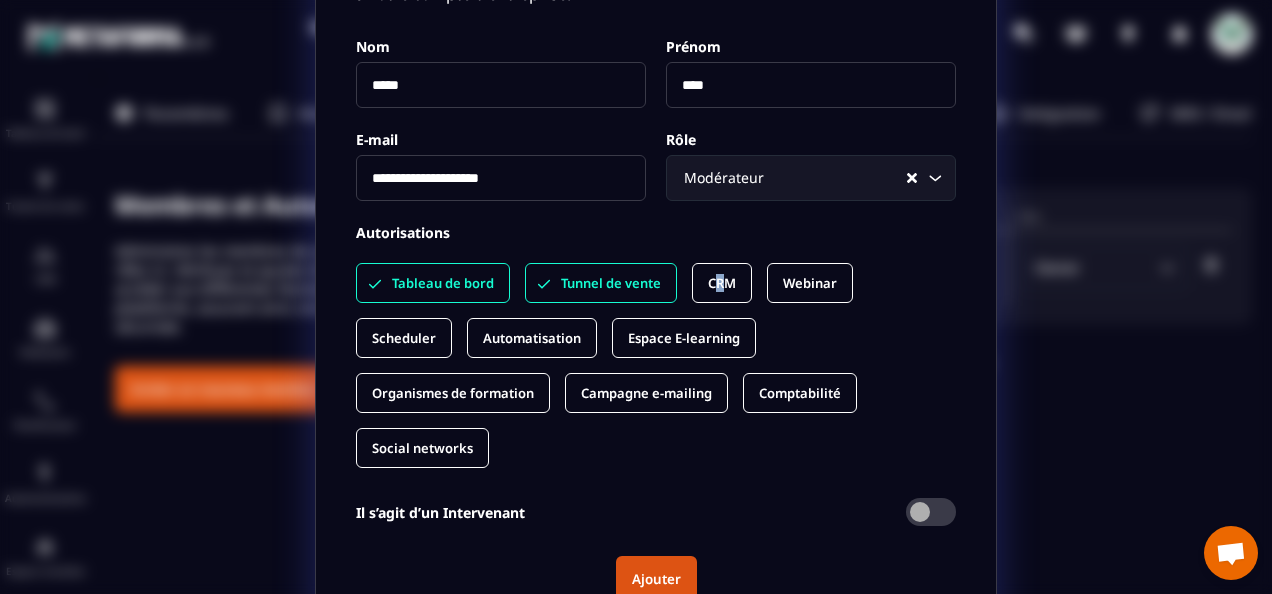 click on "CRM" at bounding box center (722, 283) 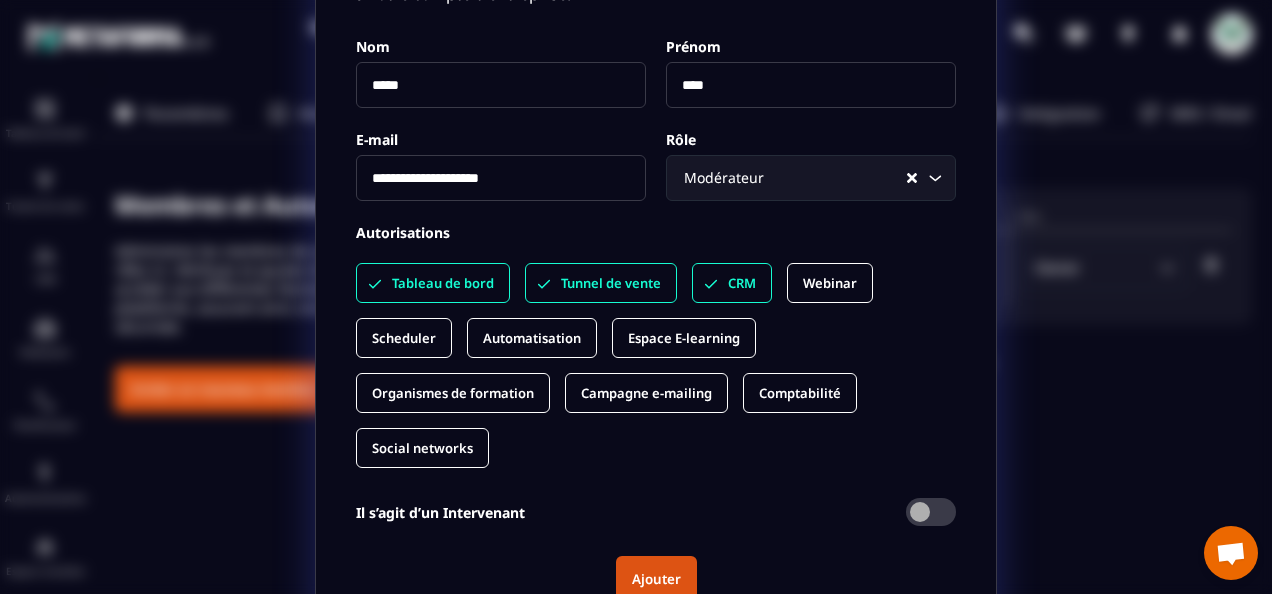click on "Webinar" at bounding box center (830, 283) 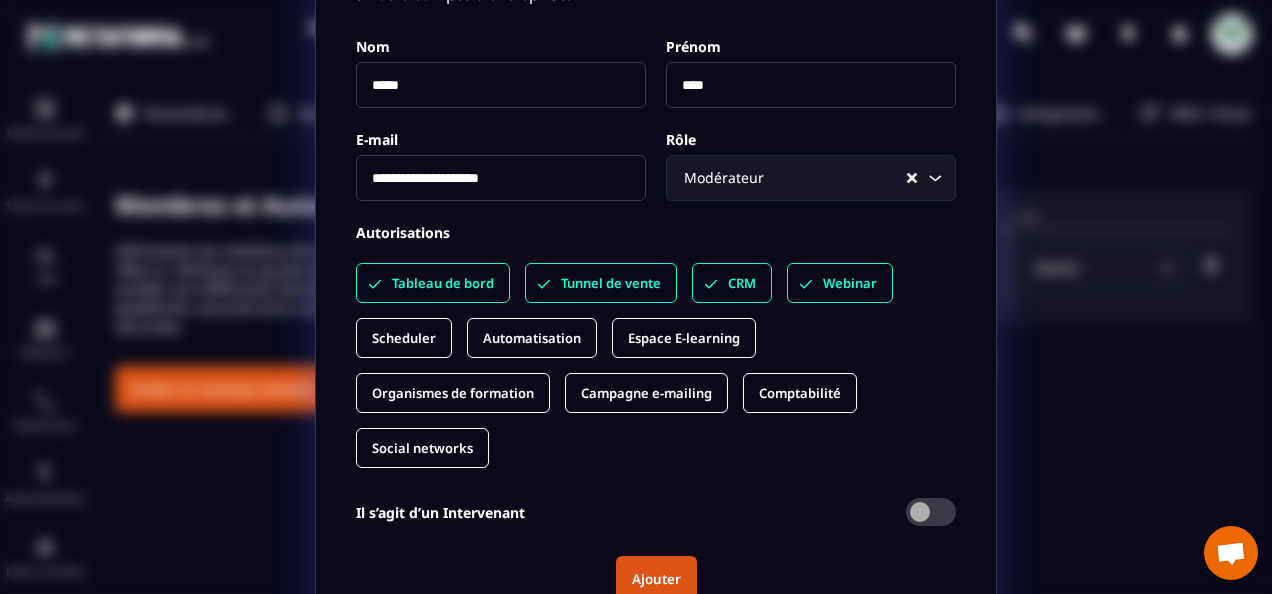 click on "Scheduler" at bounding box center (404, 338) 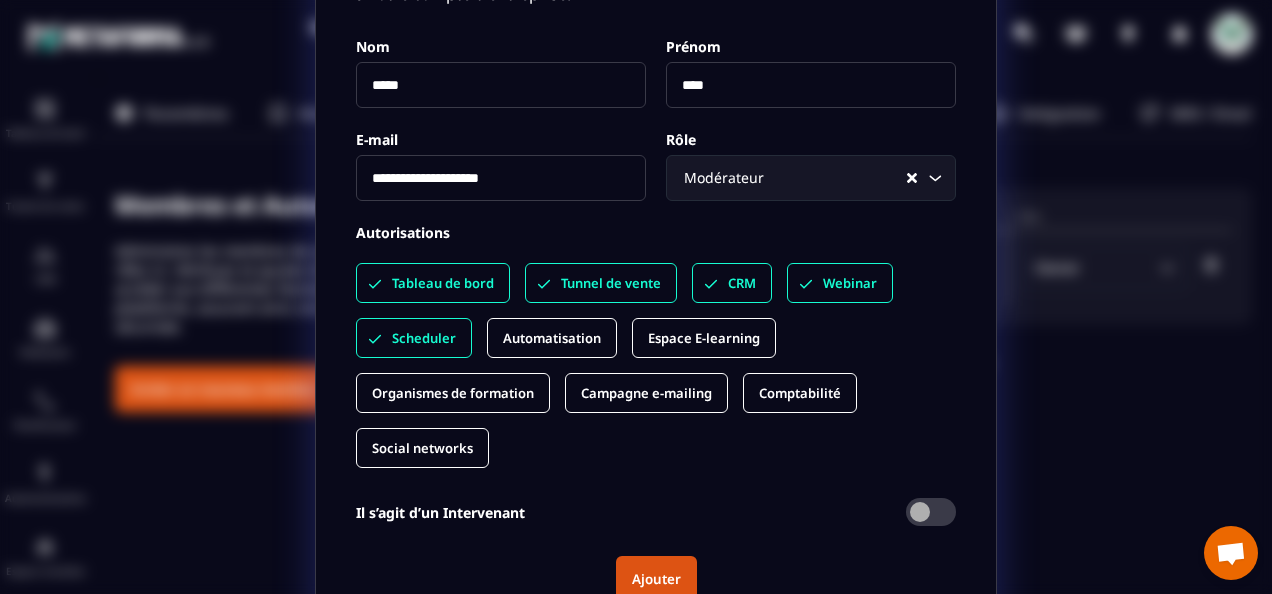 click on "Automatisation" at bounding box center (552, 338) 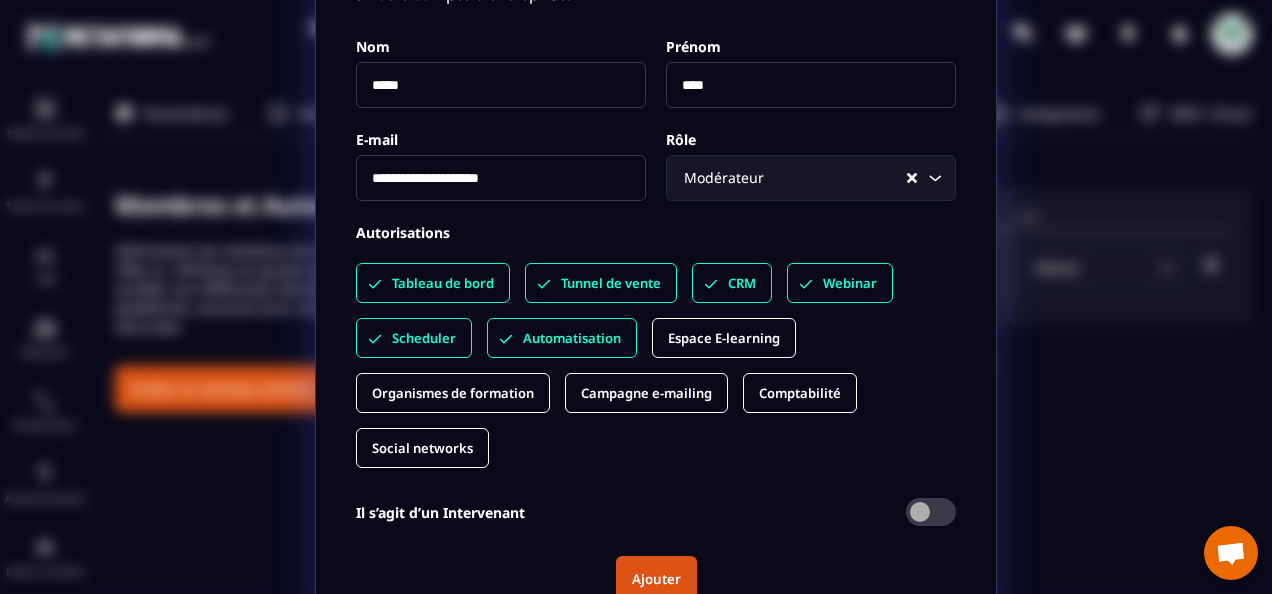 click on "Espace E-learning" at bounding box center (724, 338) 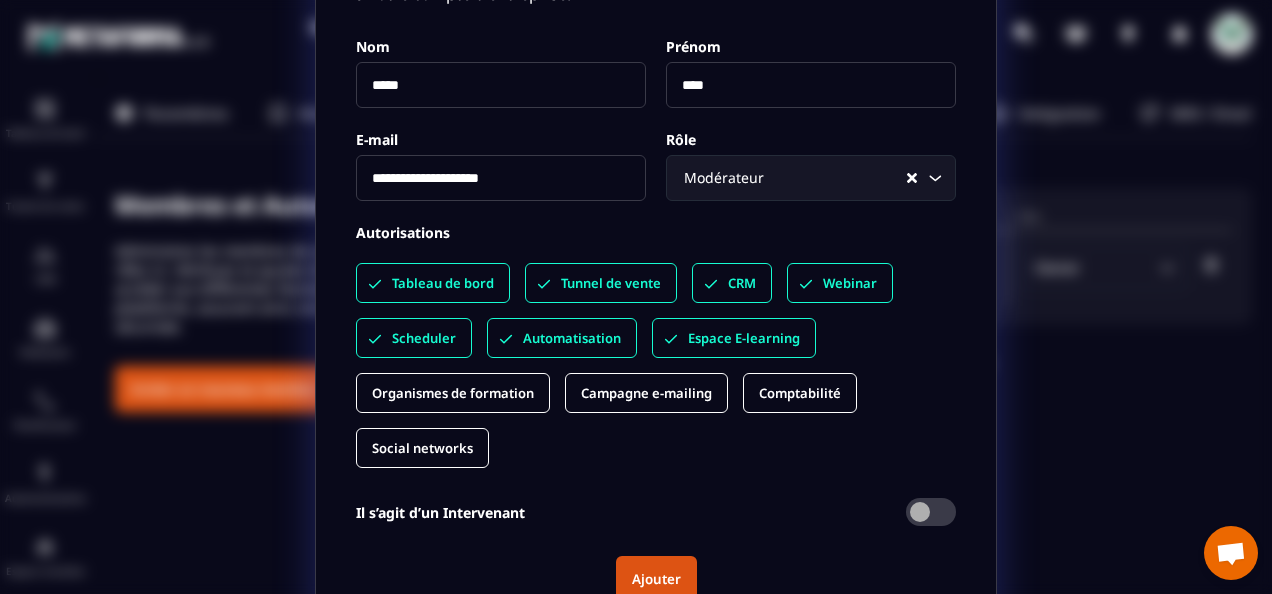 click on "Organismes de formation" at bounding box center (453, 393) 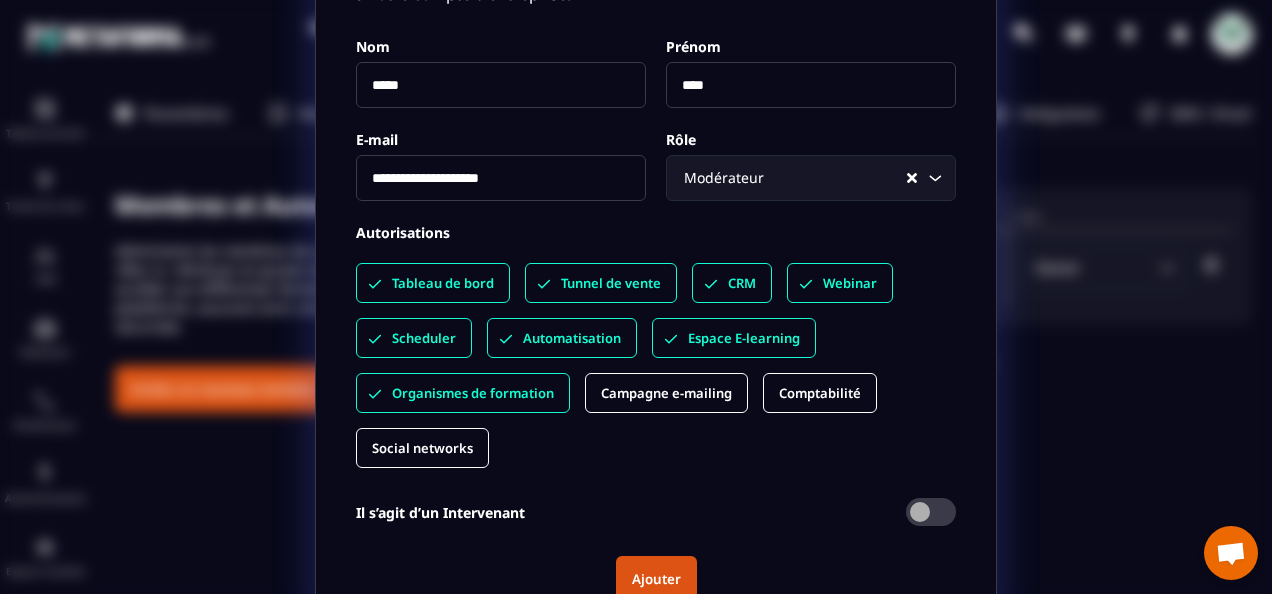 click on "Campagne e-mailing" at bounding box center (666, 393) 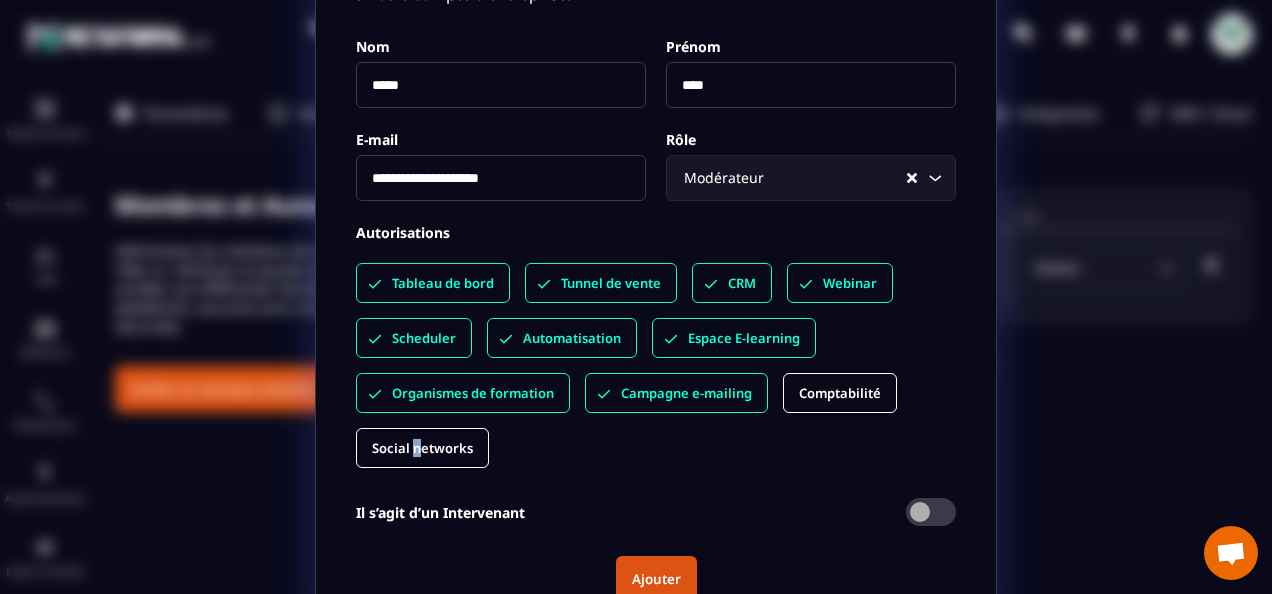 click on "Social networks" at bounding box center (422, 448) 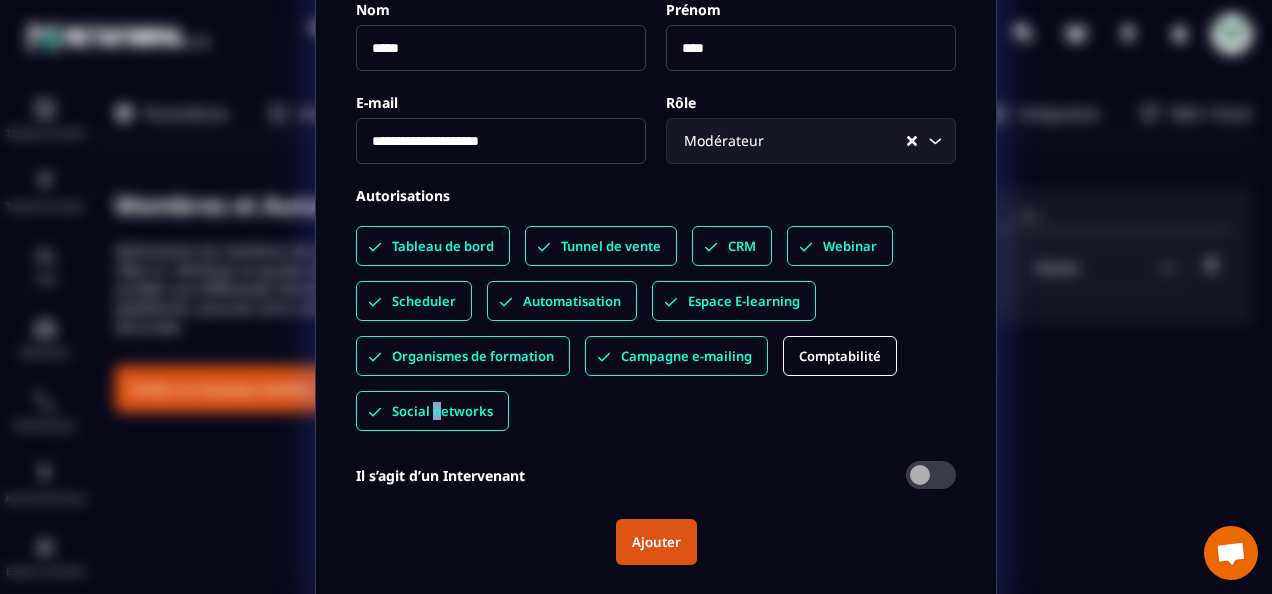 scroll, scrollTop: 220, scrollLeft: 0, axis: vertical 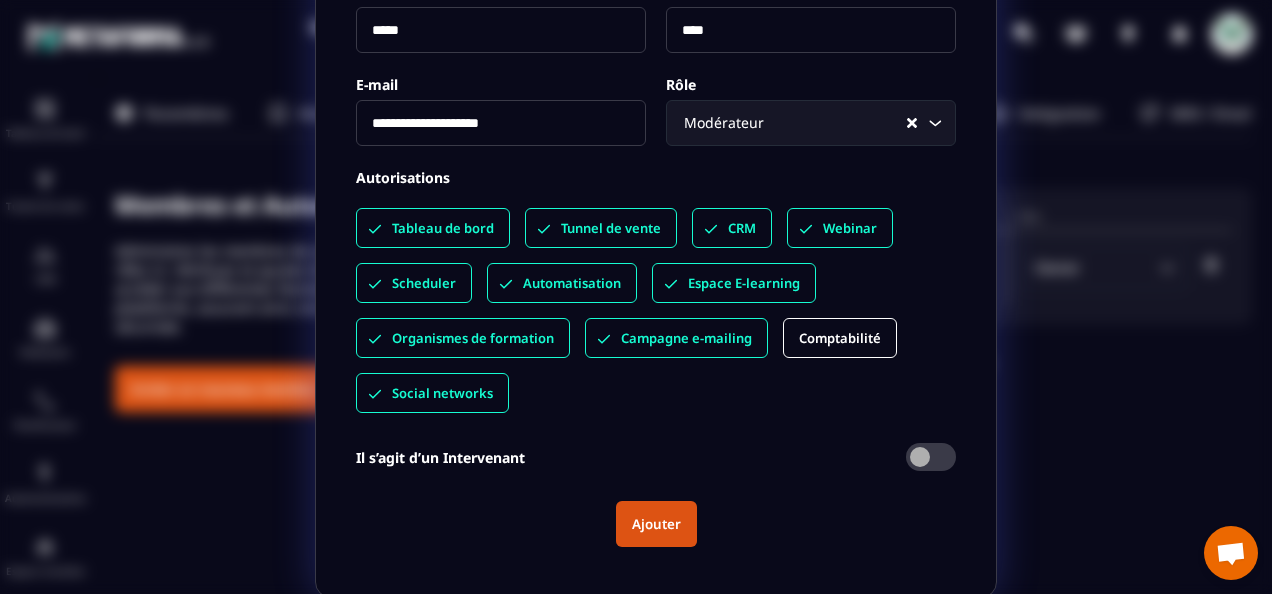 click 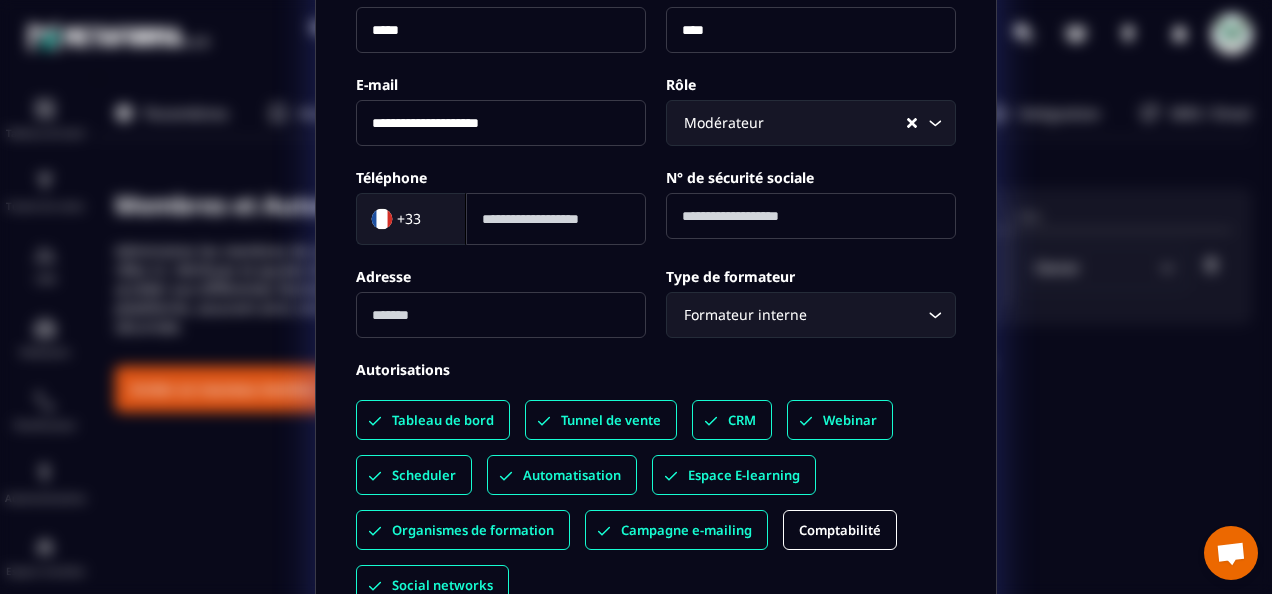 scroll, scrollTop: 411, scrollLeft: 0, axis: vertical 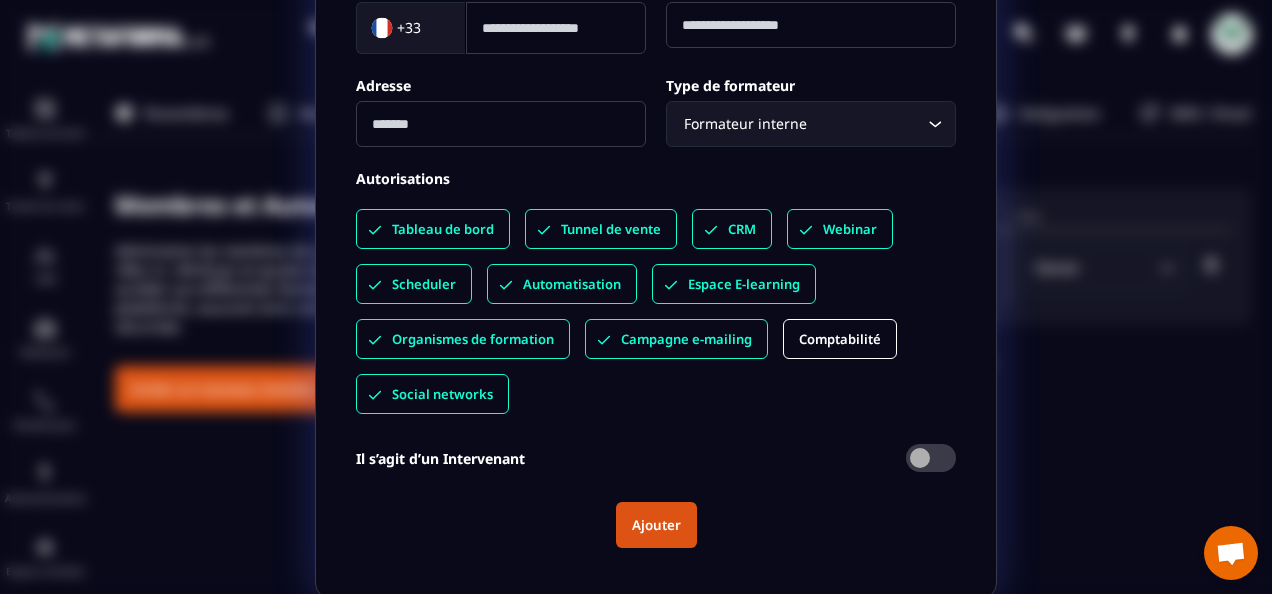 click 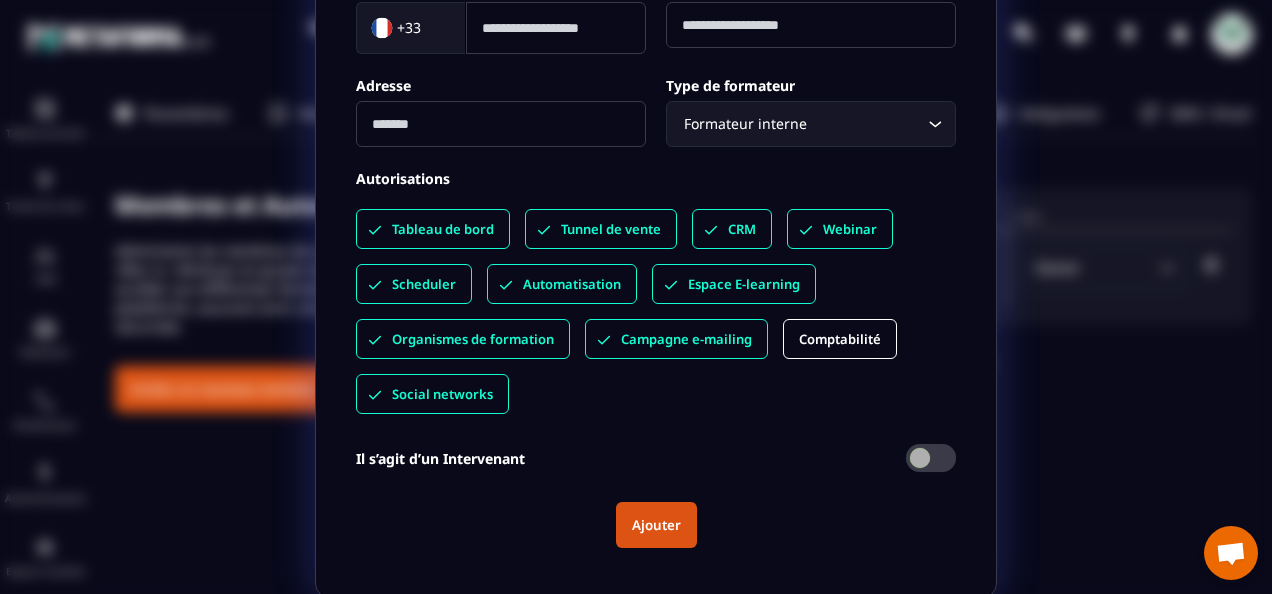 scroll, scrollTop: 220, scrollLeft: 0, axis: vertical 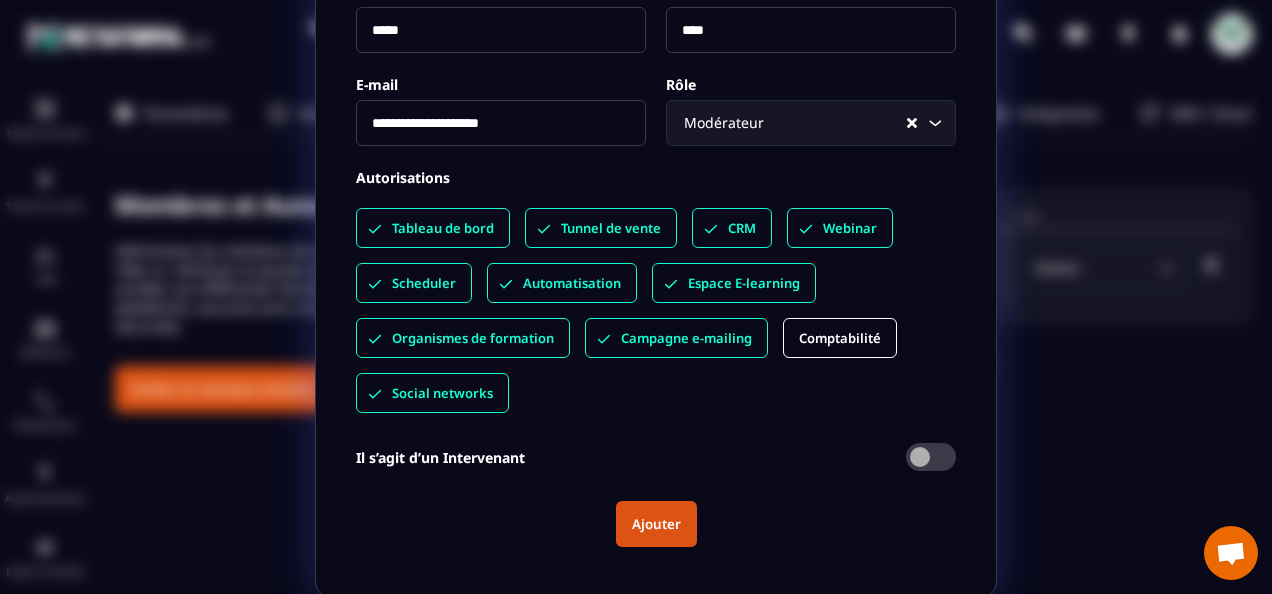 click 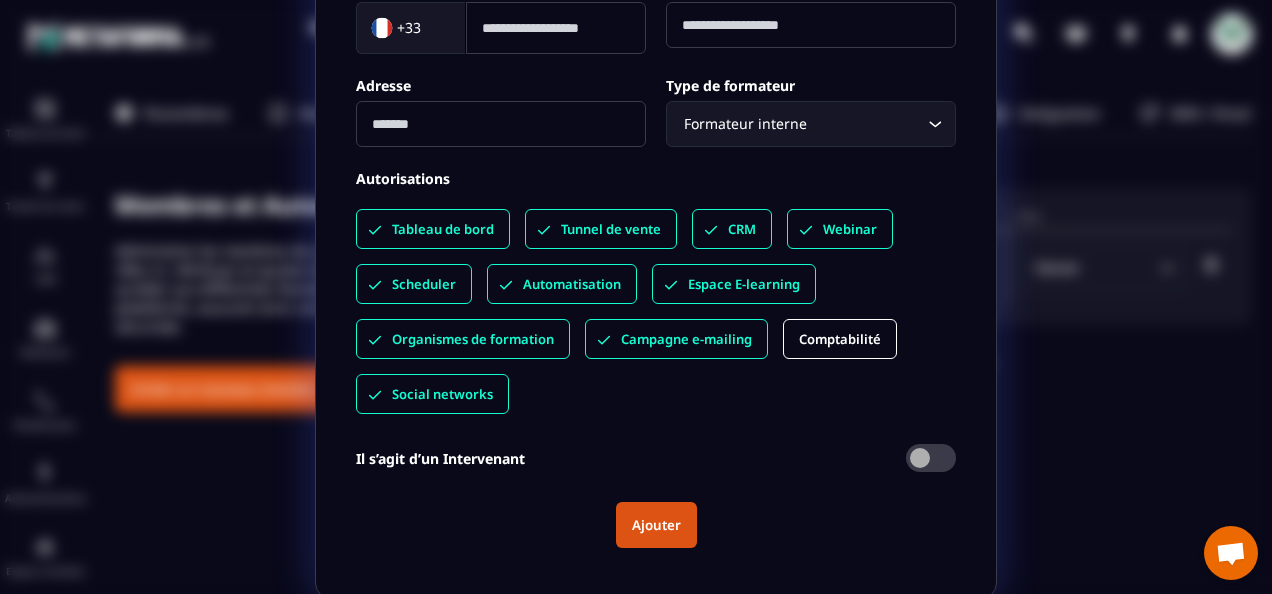 click 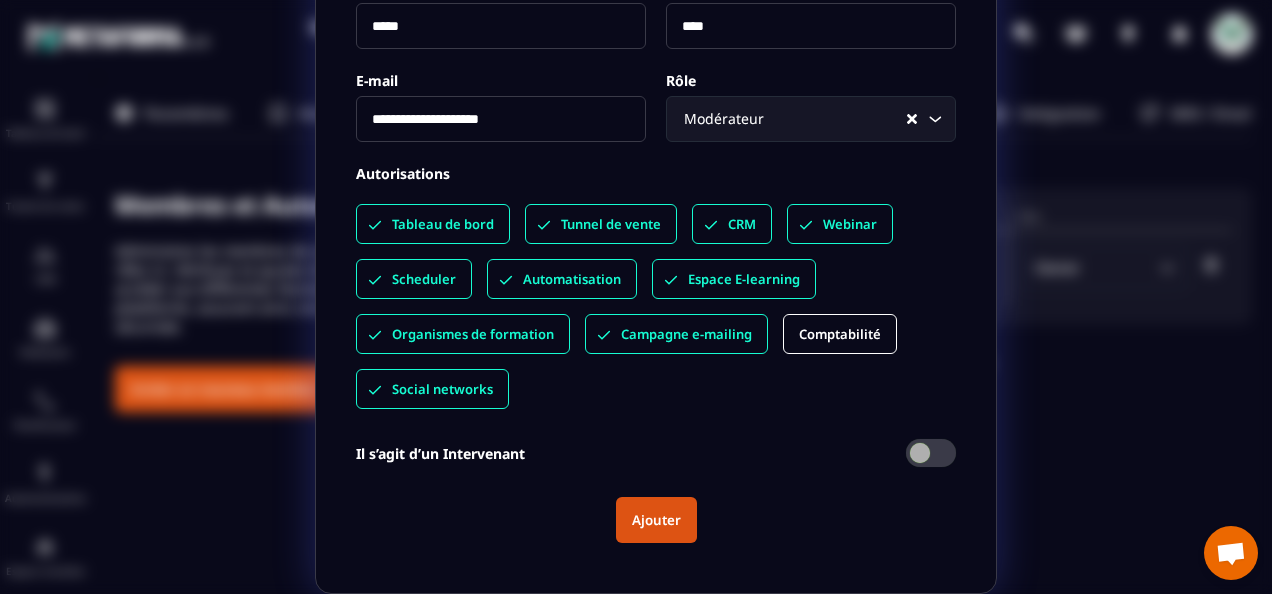scroll, scrollTop: 220, scrollLeft: 0, axis: vertical 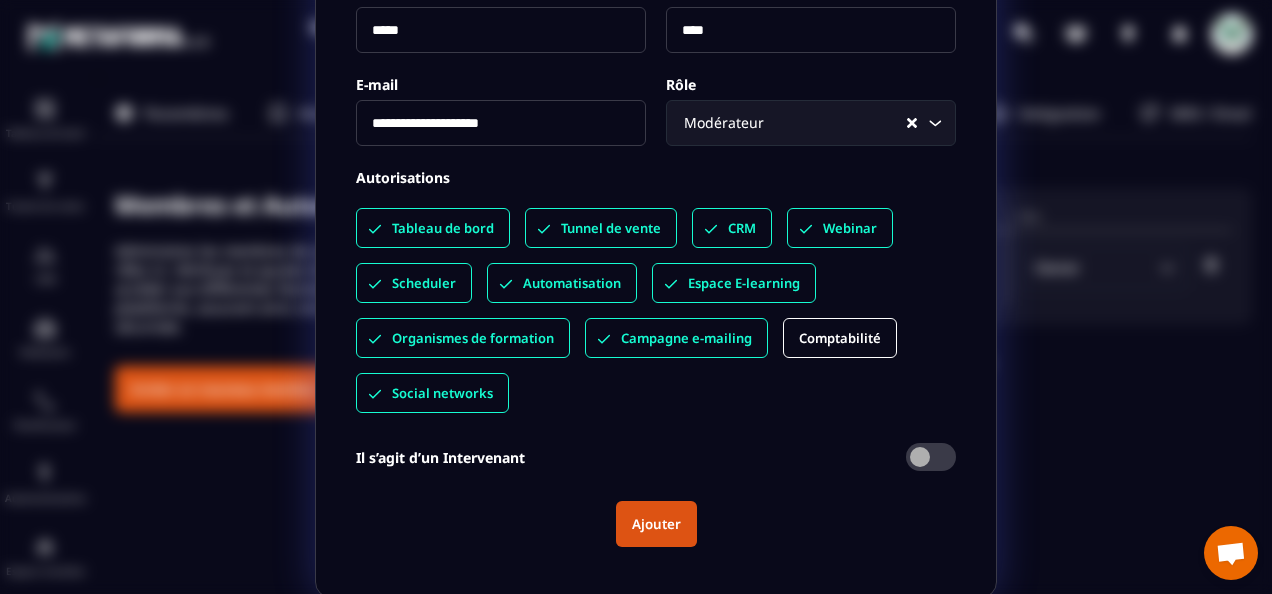 click on "Ajouter" at bounding box center [656, 524] 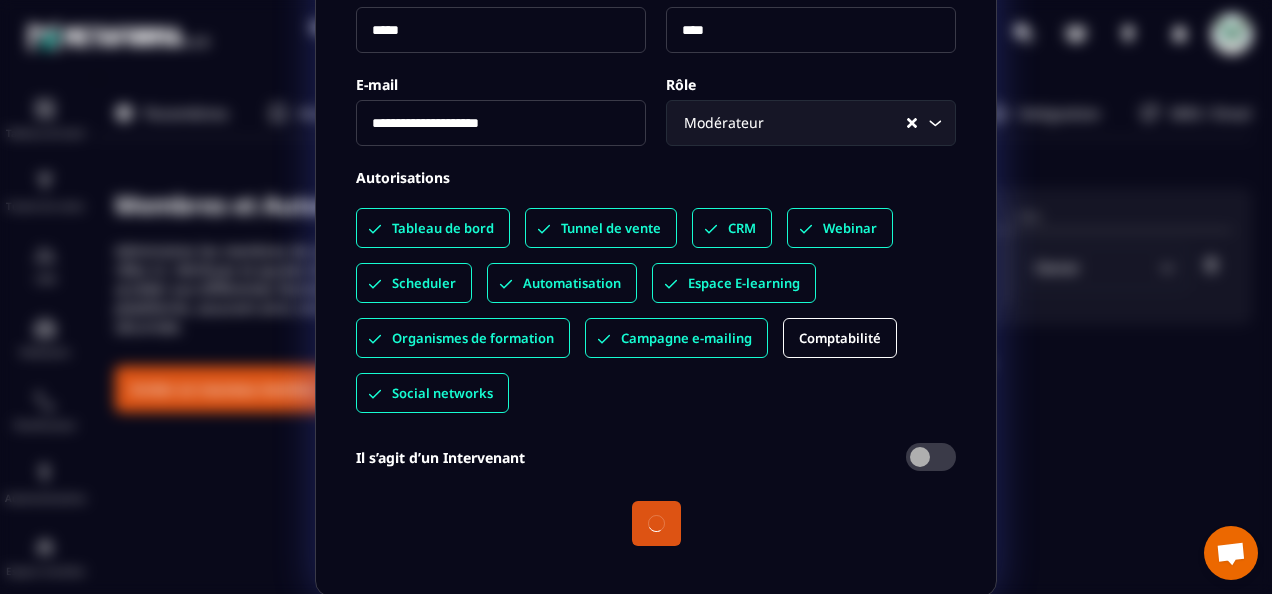 scroll, scrollTop: 218, scrollLeft: 0, axis: vertical 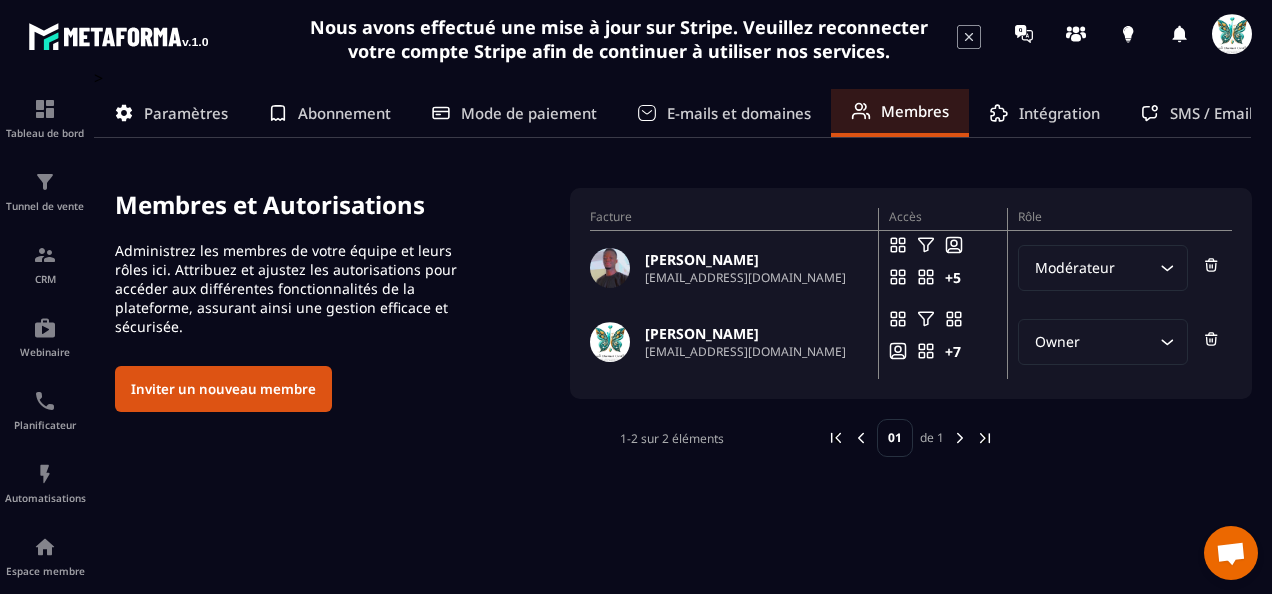click 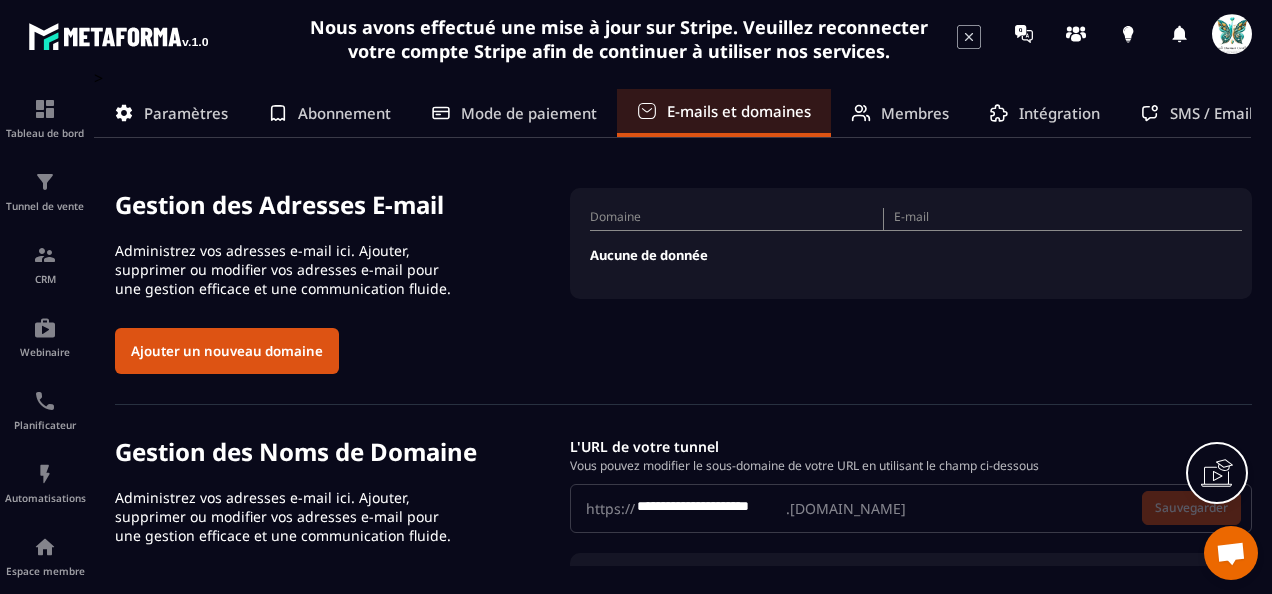scroll, scrollTop: 0, scrollLeft: 0, axis: both 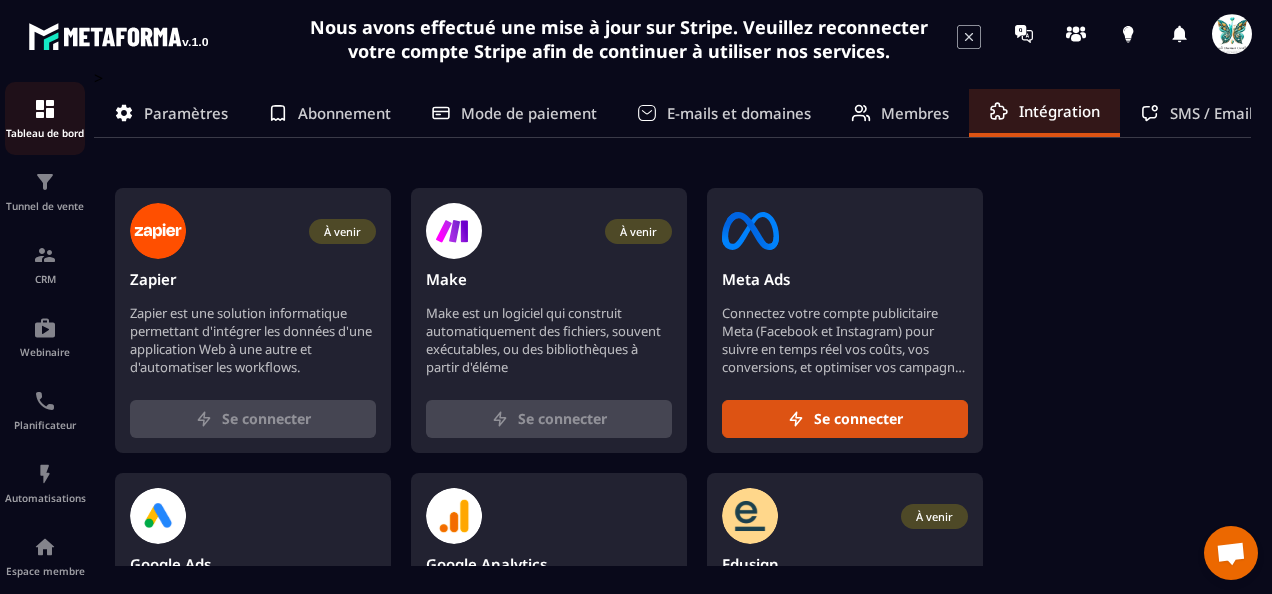 click on "Tableau de bord" at bounding box center (45, 133) 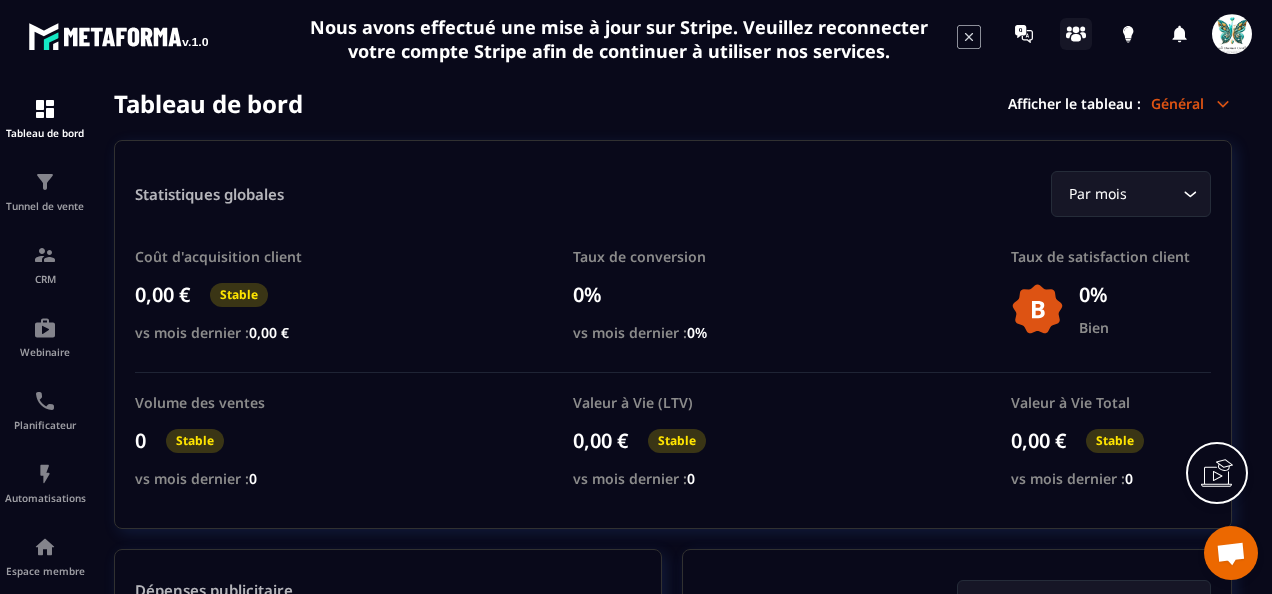 click 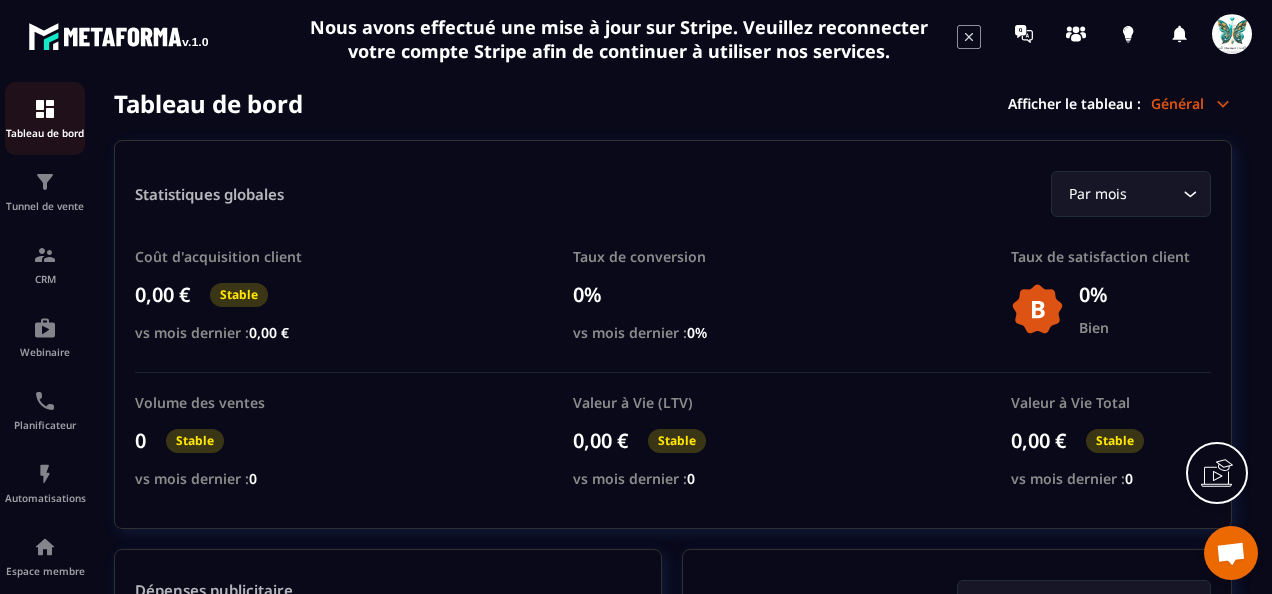 click on "Tableau de bord" at bounding box center (45, 118) 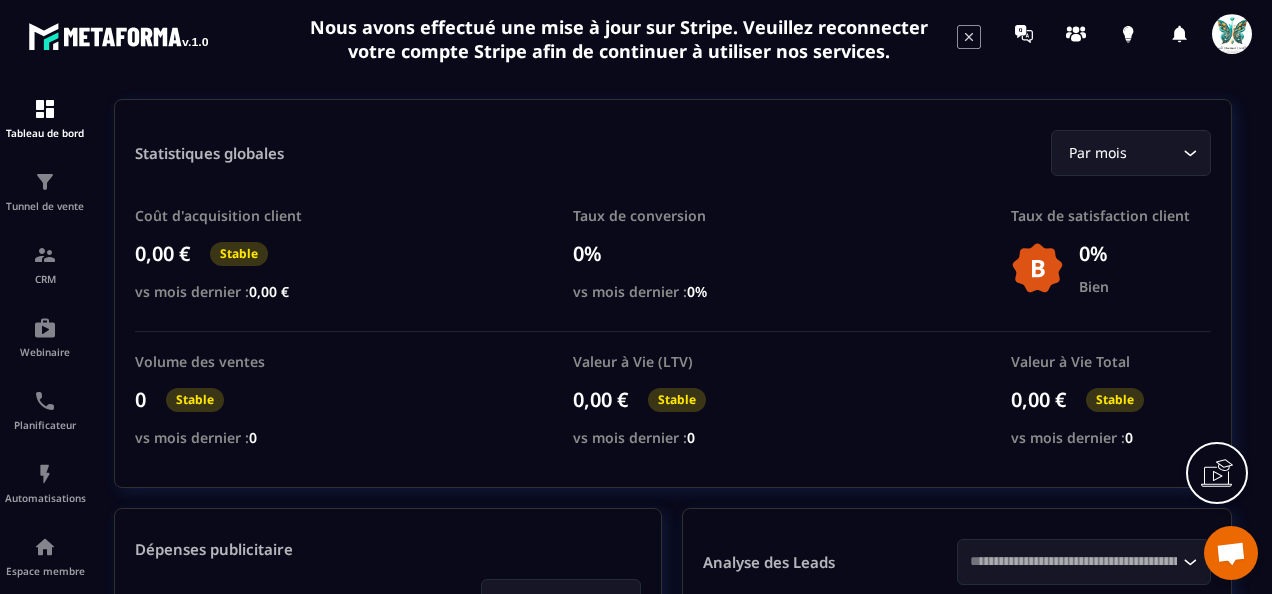 scroll, scrollTop: 0, scrollLeft: 0, axis: both 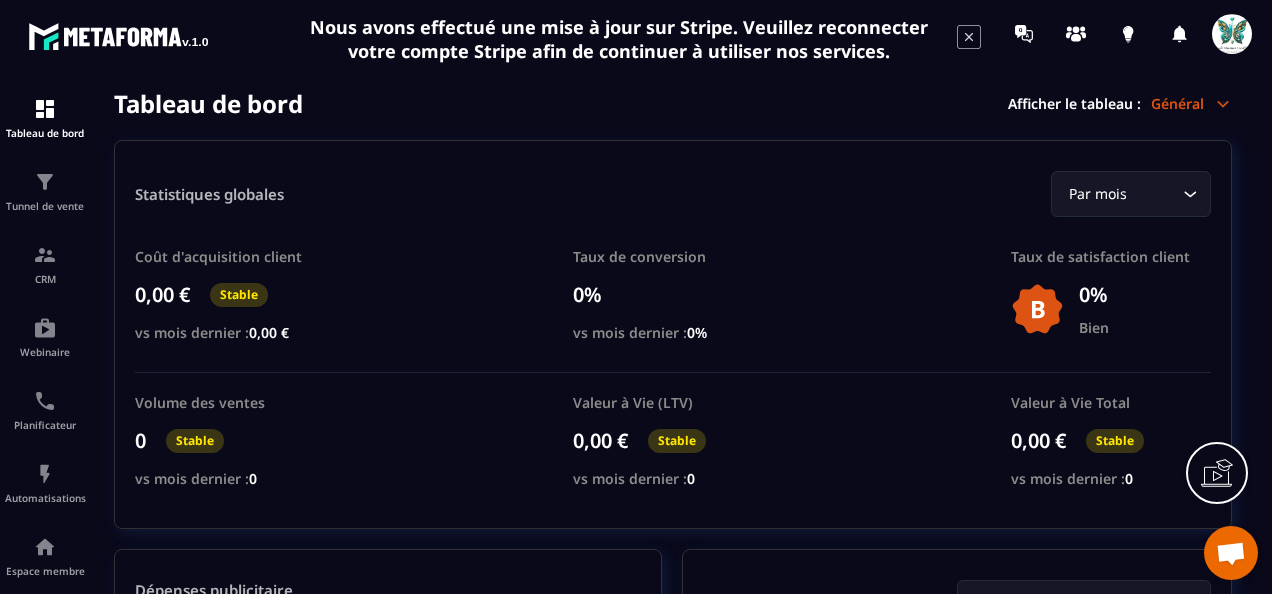 click on "Général" at bounding box center [1191, 103] 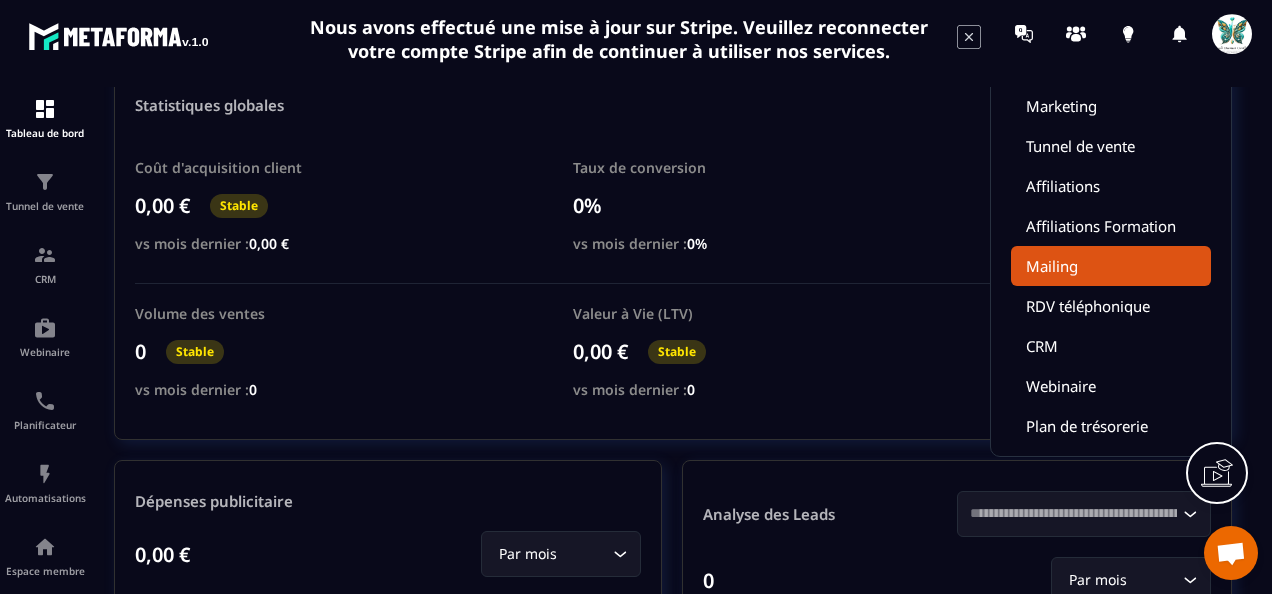 scroll, scrollTop: 200, scrollLeft: 0, axis: vertical 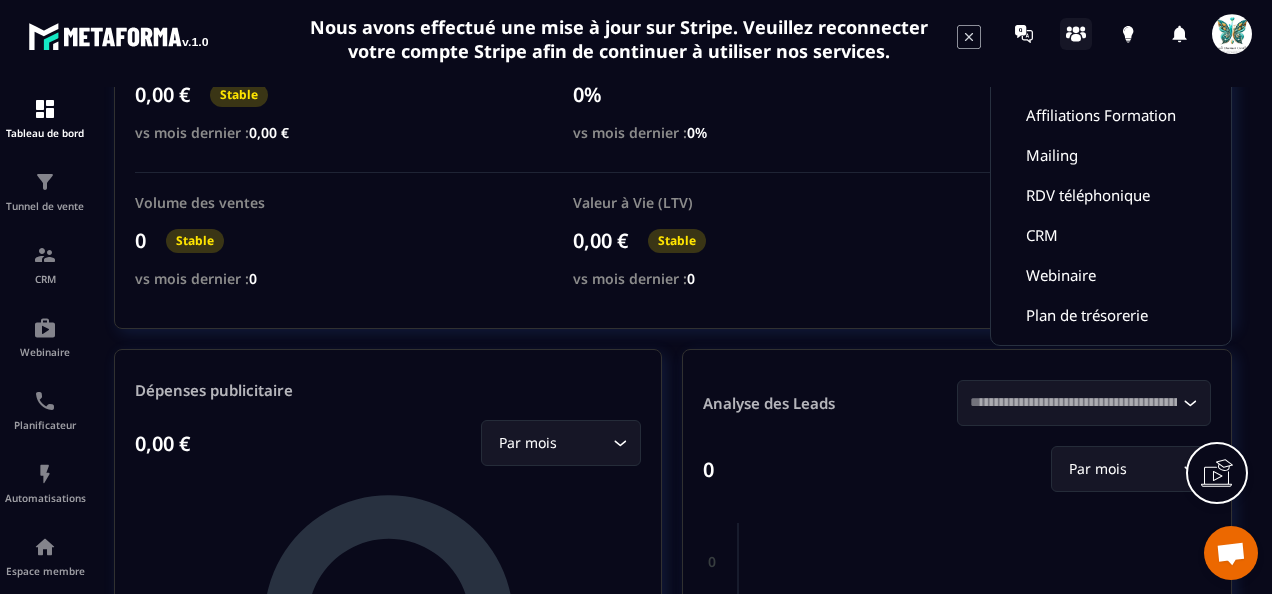 click 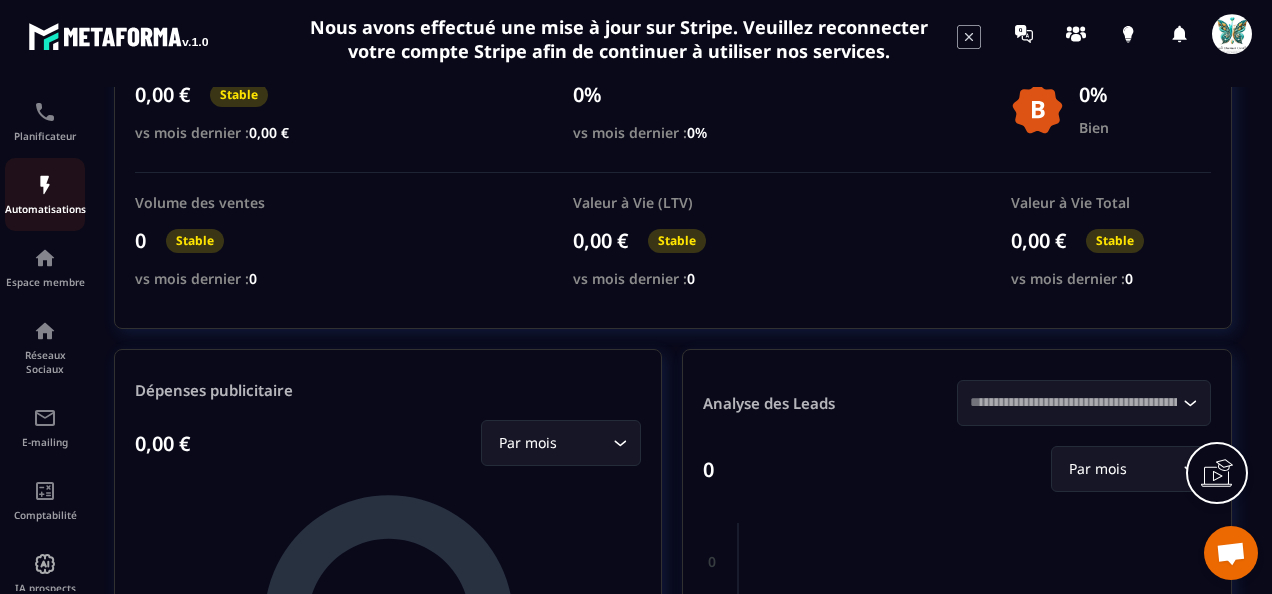 scroll, scrollTop: 300, scrollLeft: 0, axis: vertical 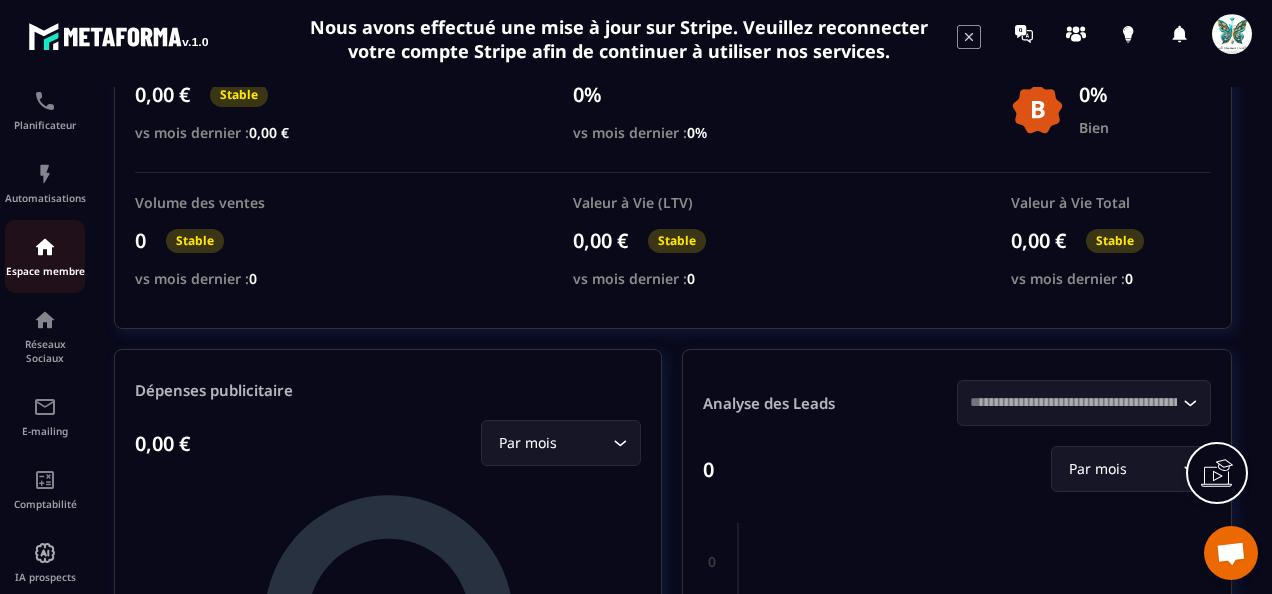 click on "Espace membre" at bounding box center (45, 256) 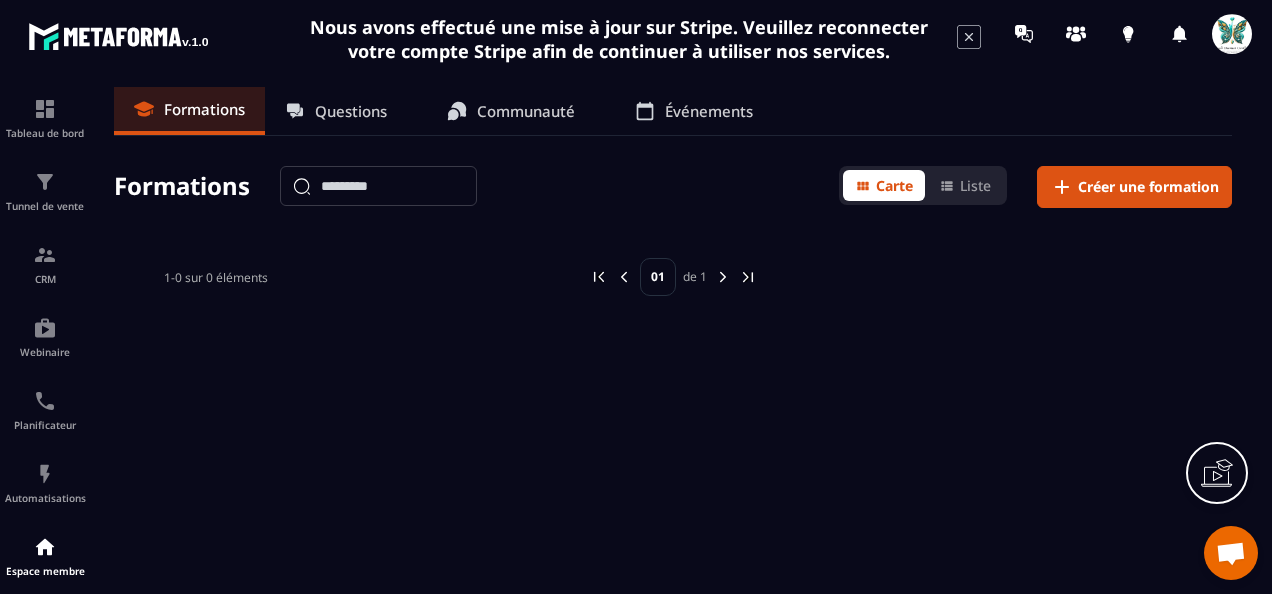 click on "Événements" at bounding box center (709, 111) 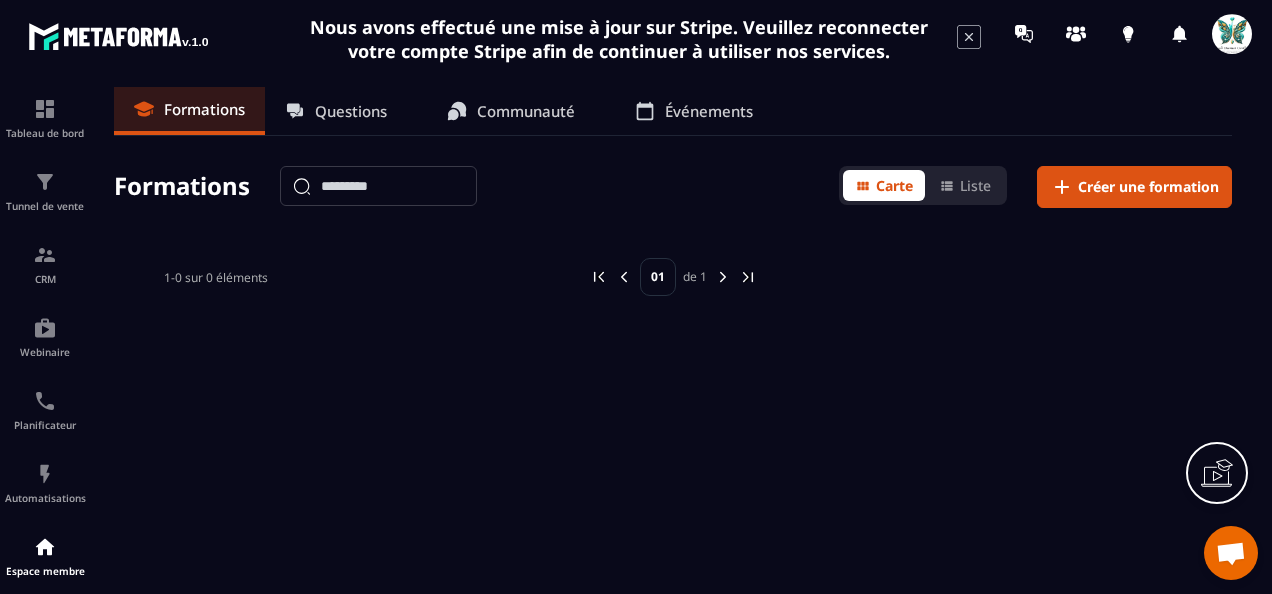 click on "Événements" at bounding box center [709, 111] 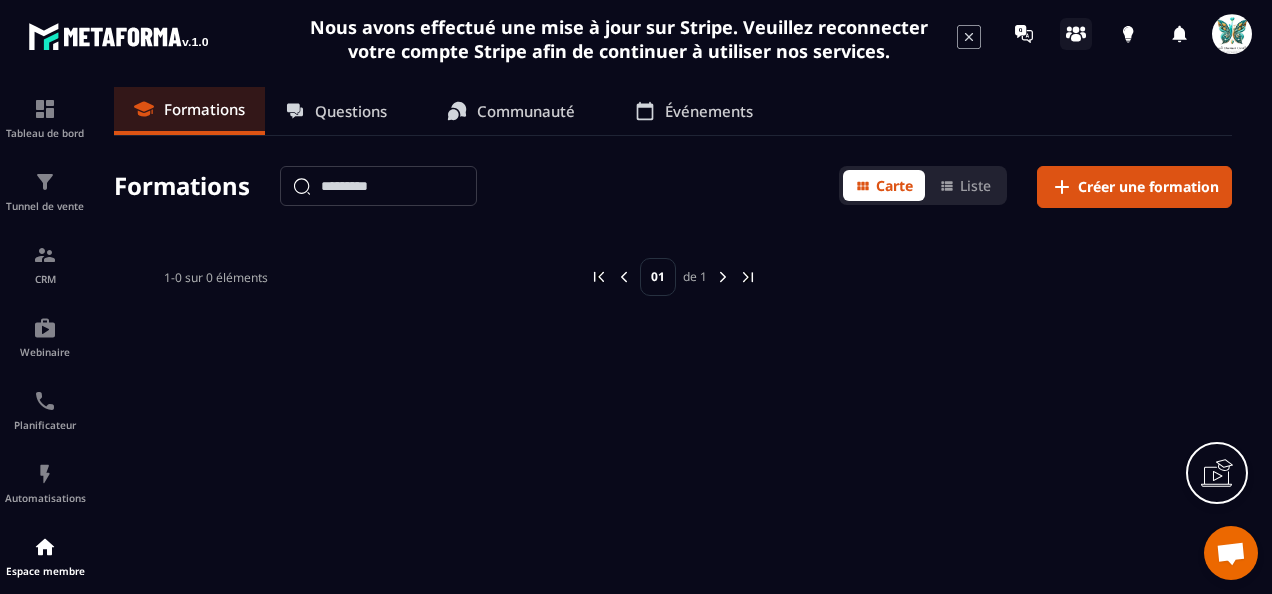 click 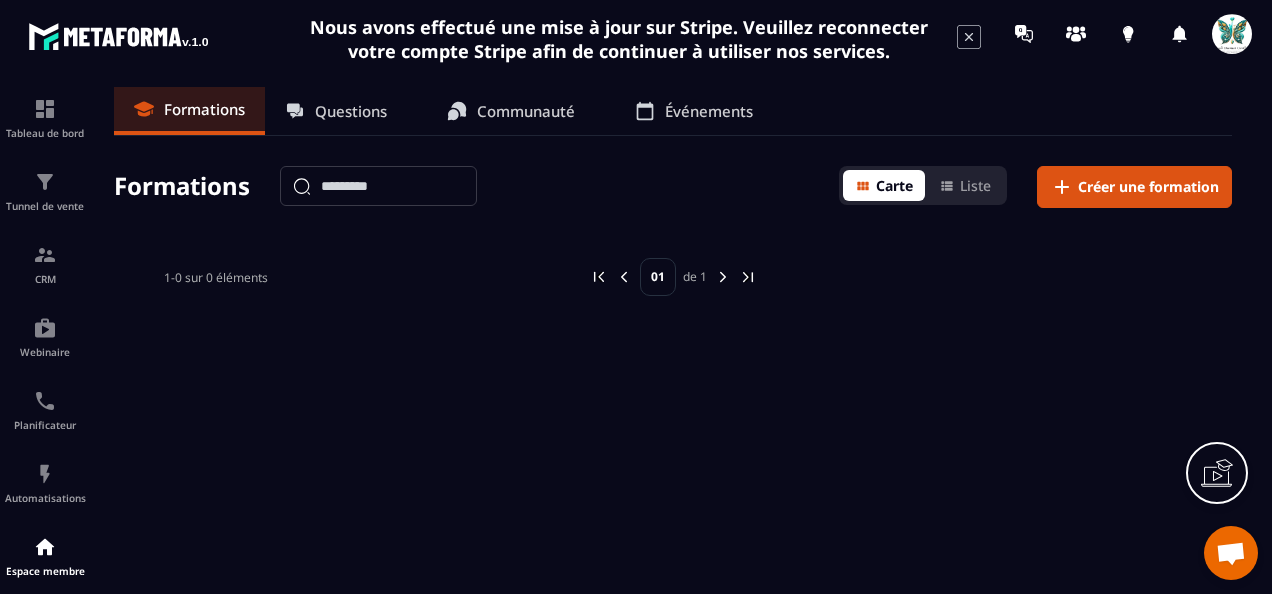 click on "Carte" at bounding box center [894, 185] 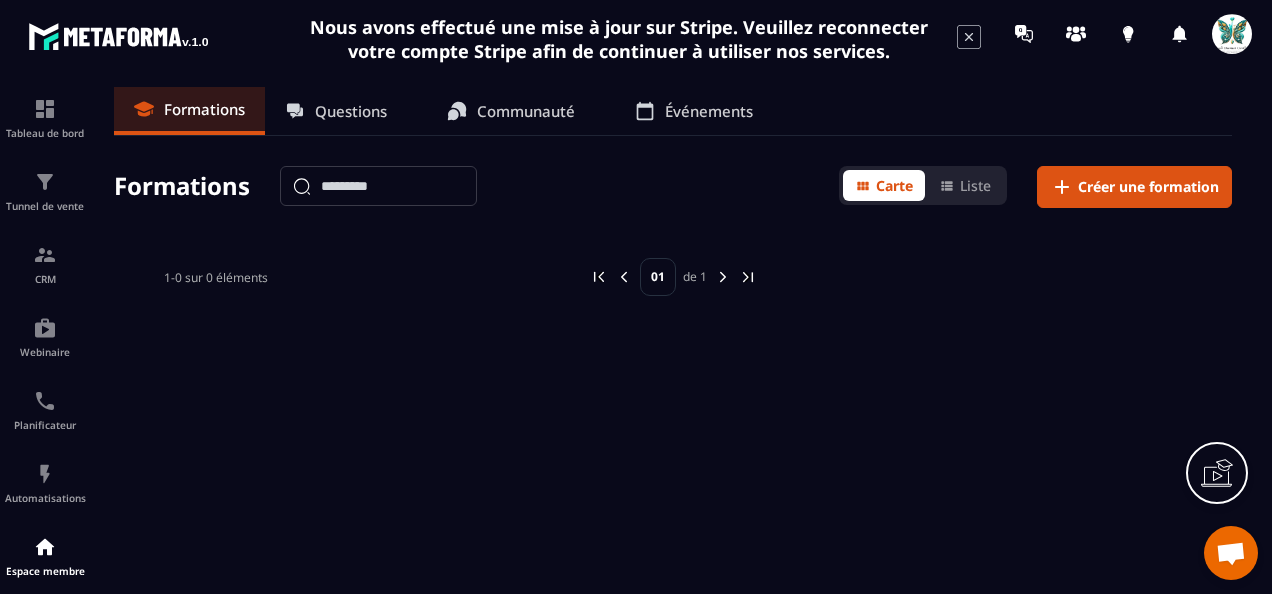 click on "Événements" at bounding box center (709, 111) 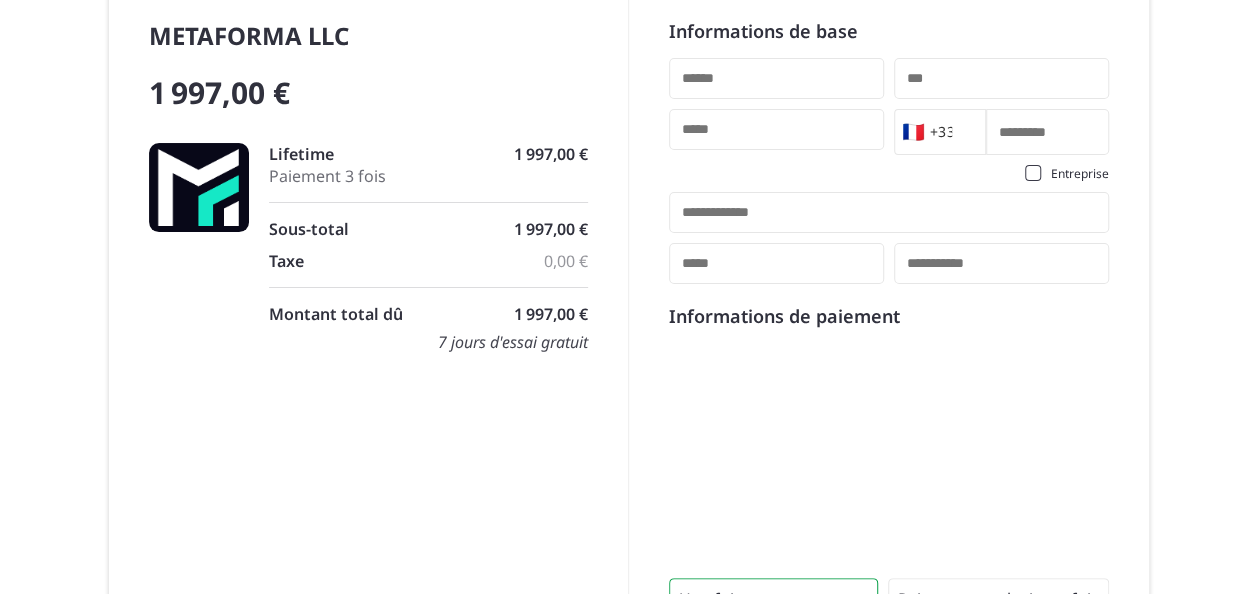 scroll, scrollTop: 0, scrollLeft: 0, axis: both 